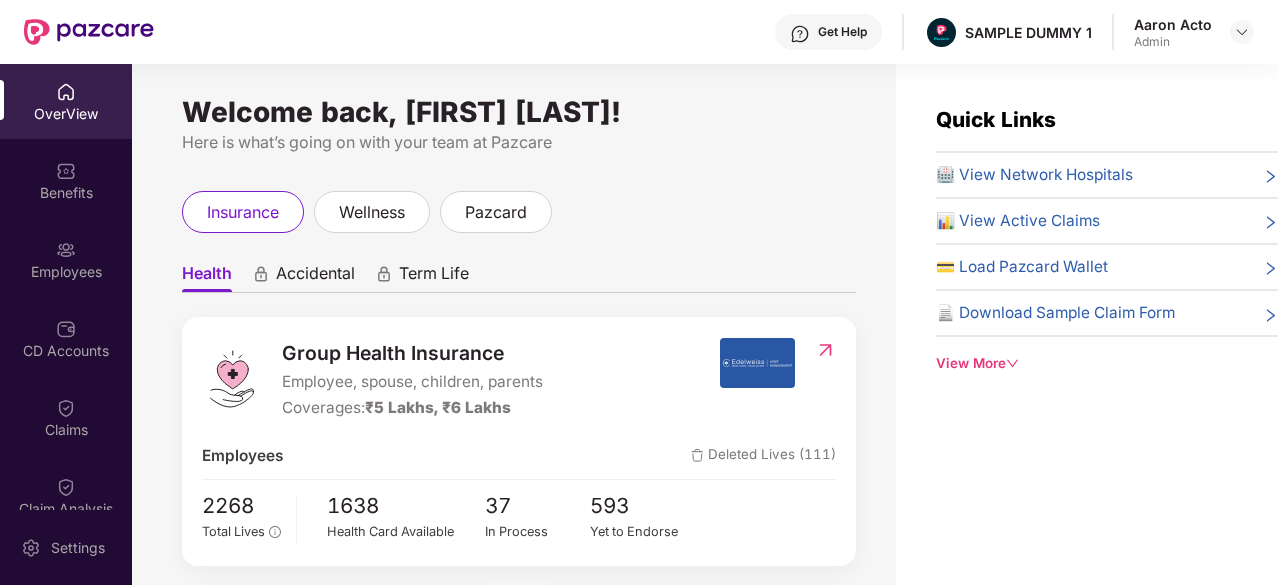 scroll, scrollTop: 0, scrollLeft: 0, axis: both 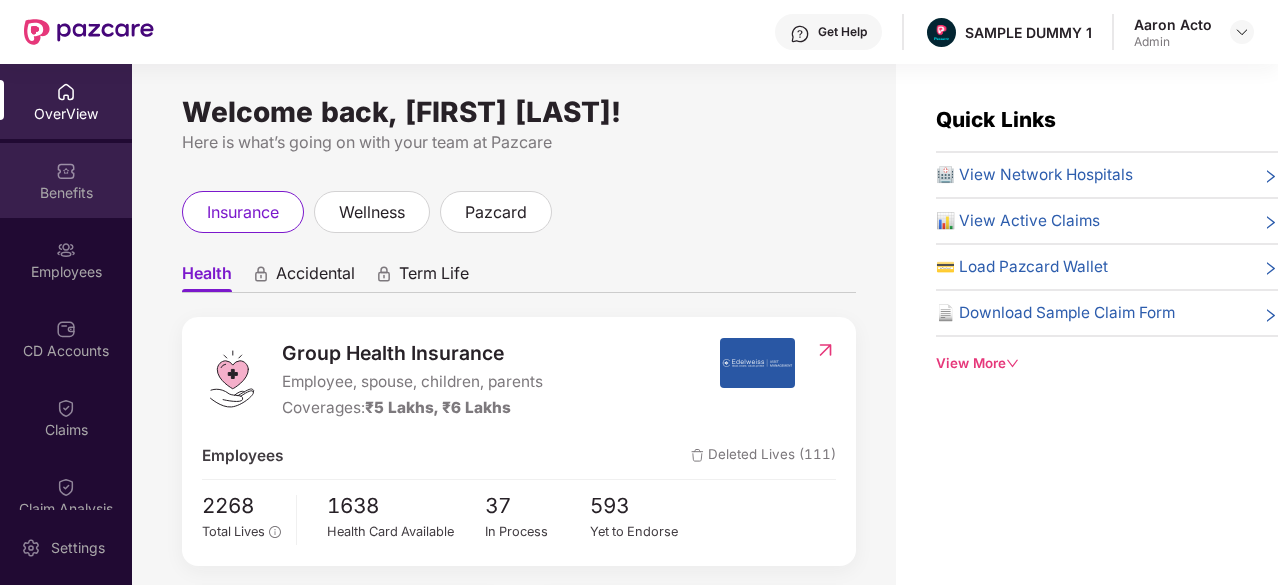 click on "Benefits" at bounding box center [66, 180] 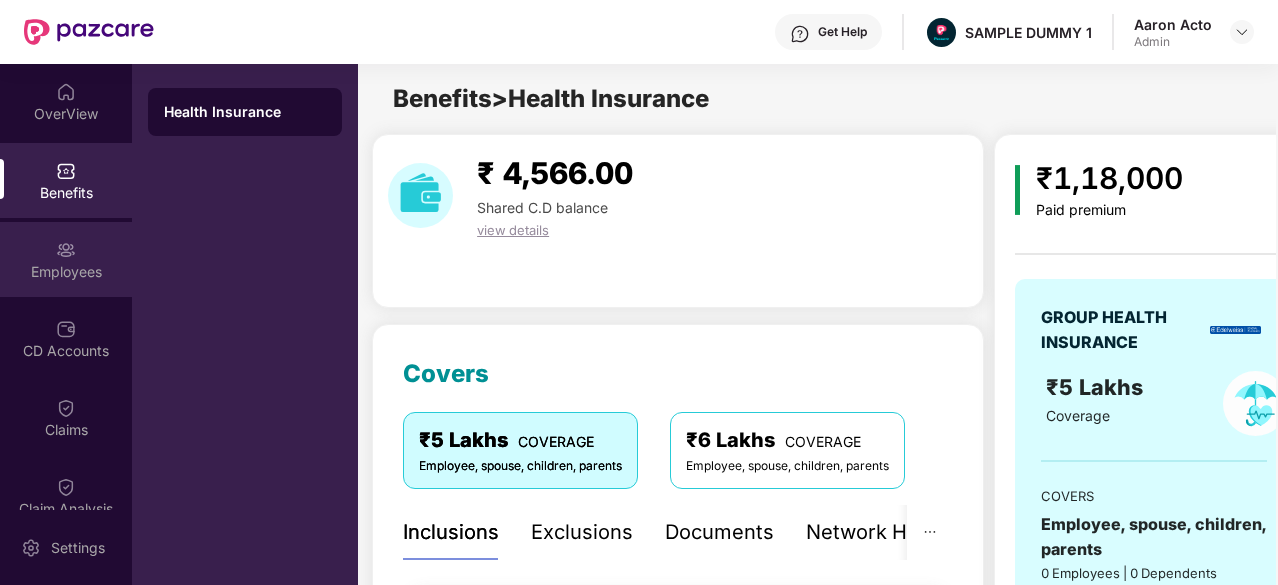 click on "Employees" at bounding box center (66, 272) 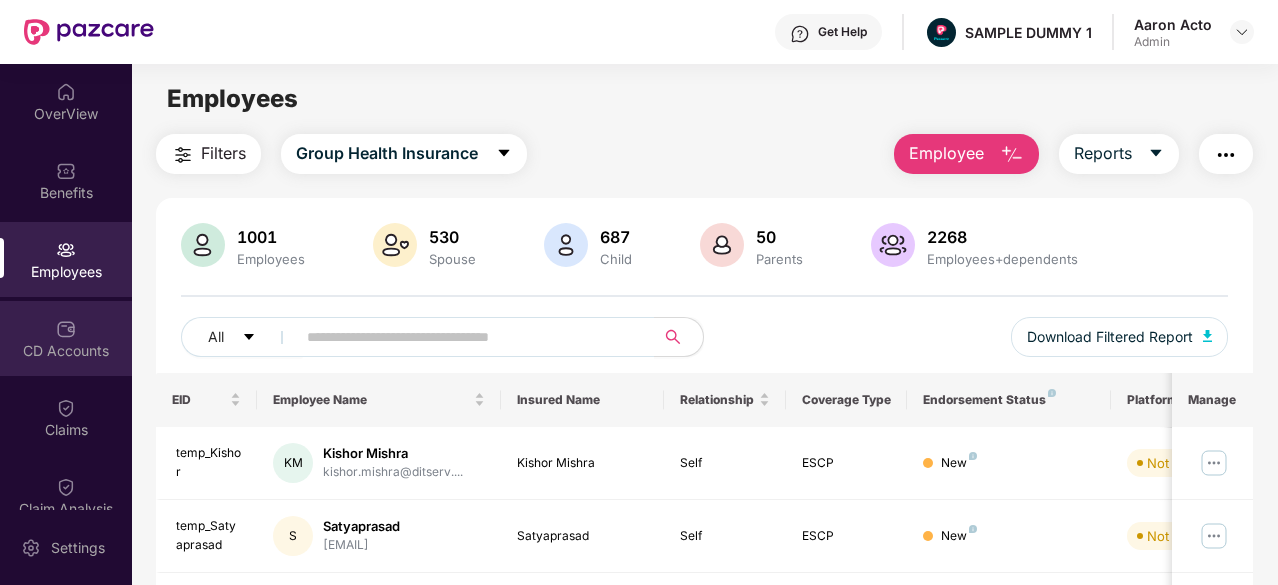 click on "CD Accounts" at bounding box center (66, 351) 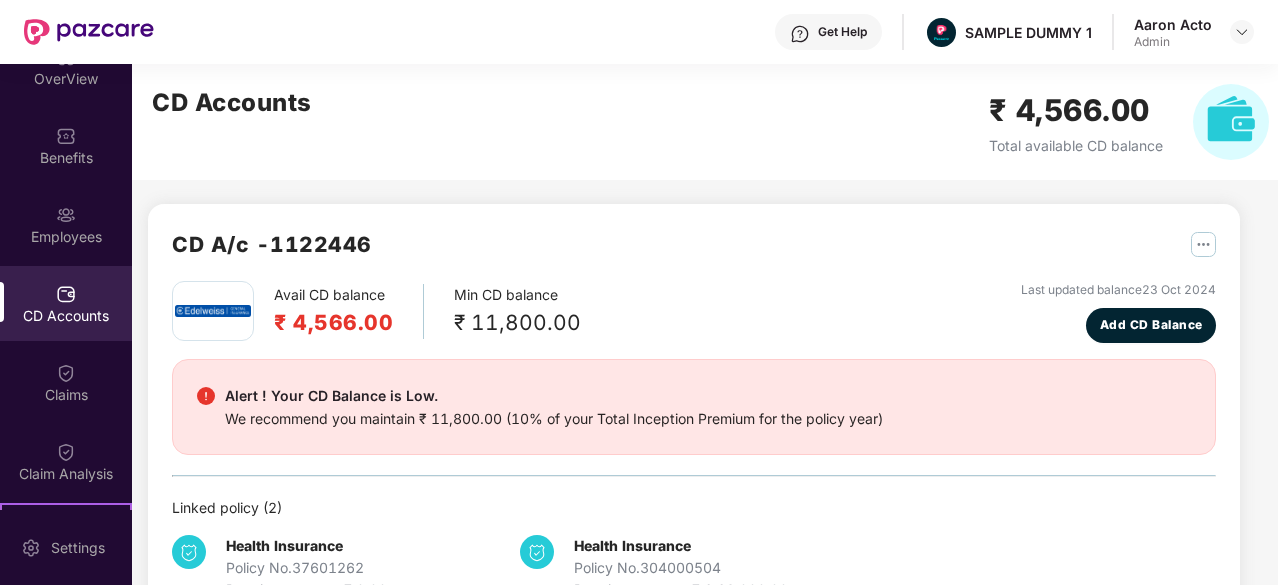 scroll, scrollTop: 37, scrollLeft: 0, axis: vertical 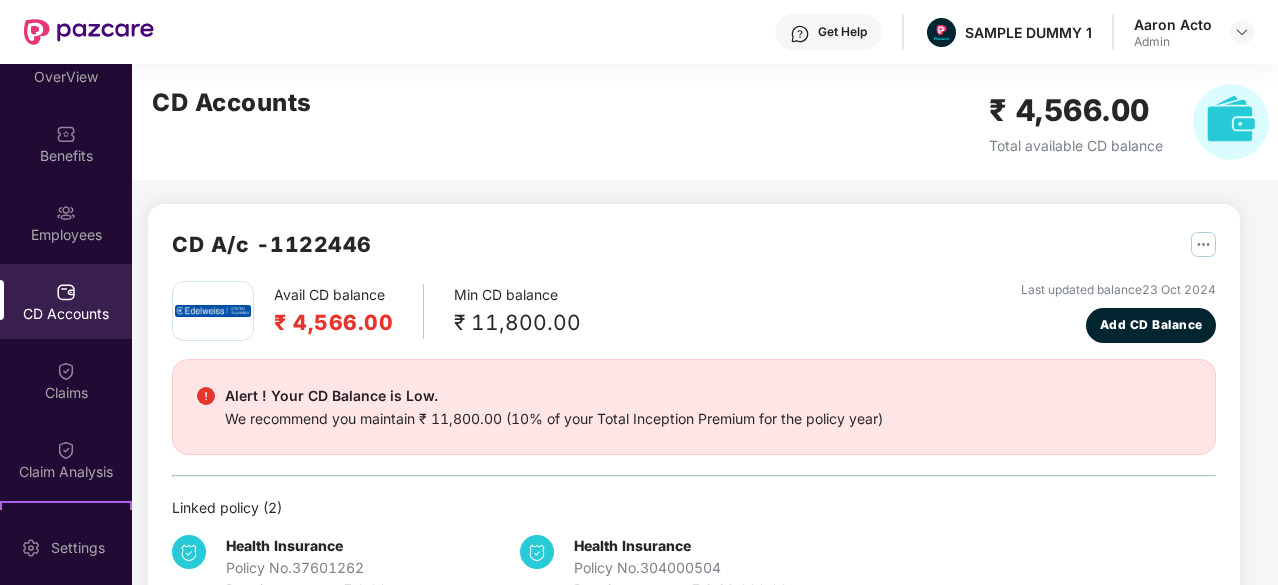 click on "Claims" at bounding box center (66, 380) 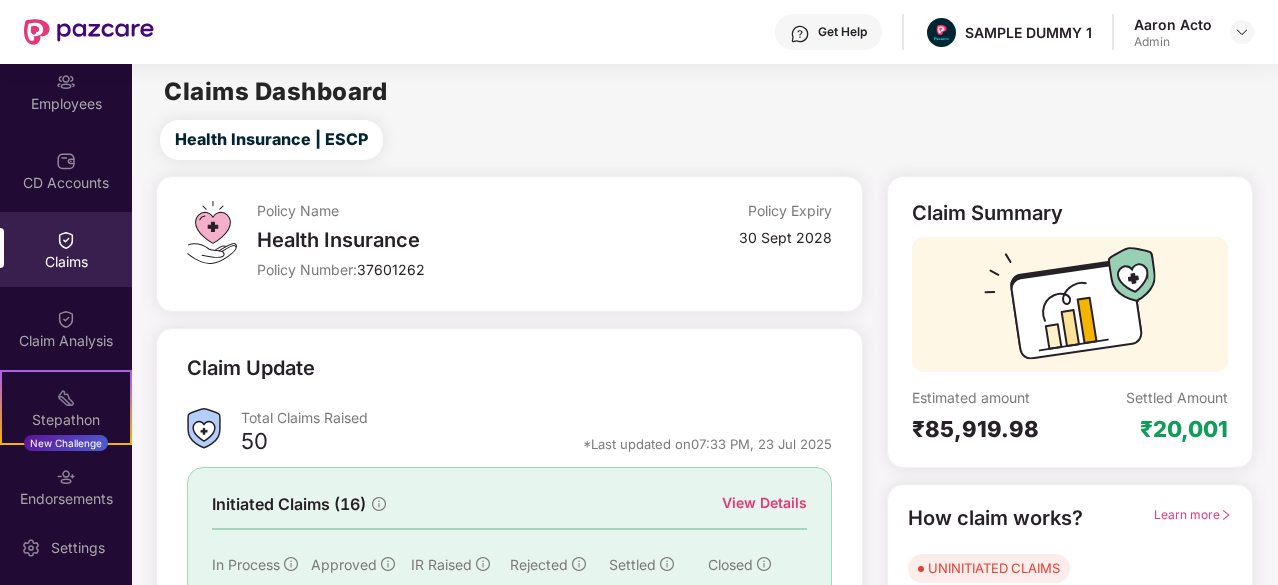 scroll, scrollTop: 184, scrollLeft: 0, axis: vertical 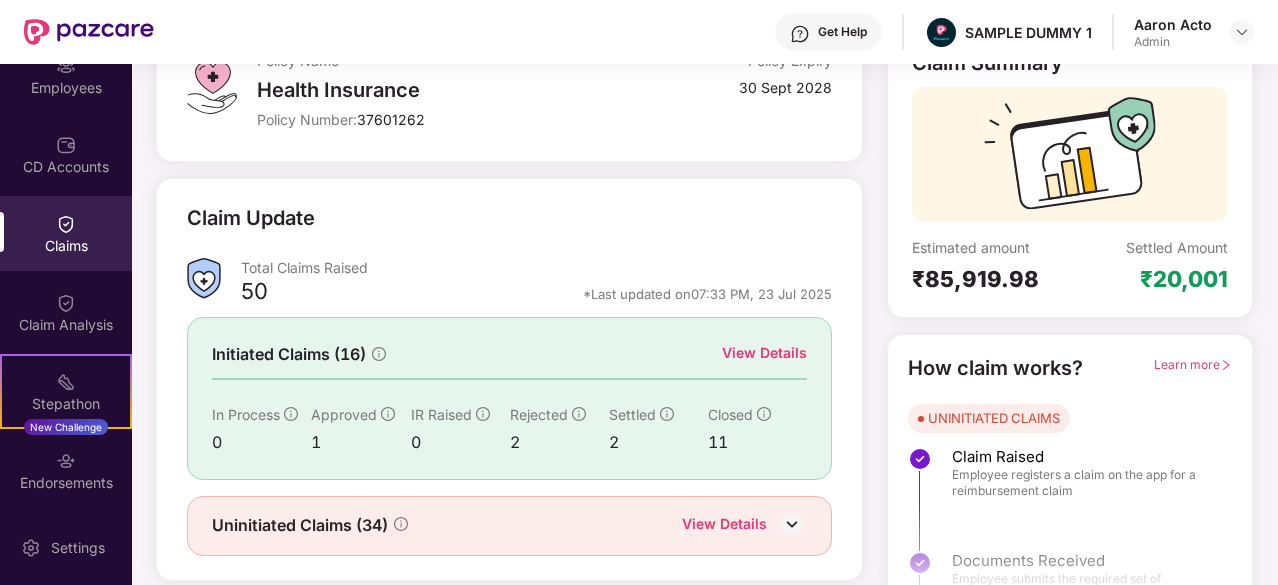 click on "View Details" at bounding box center (764, 353) 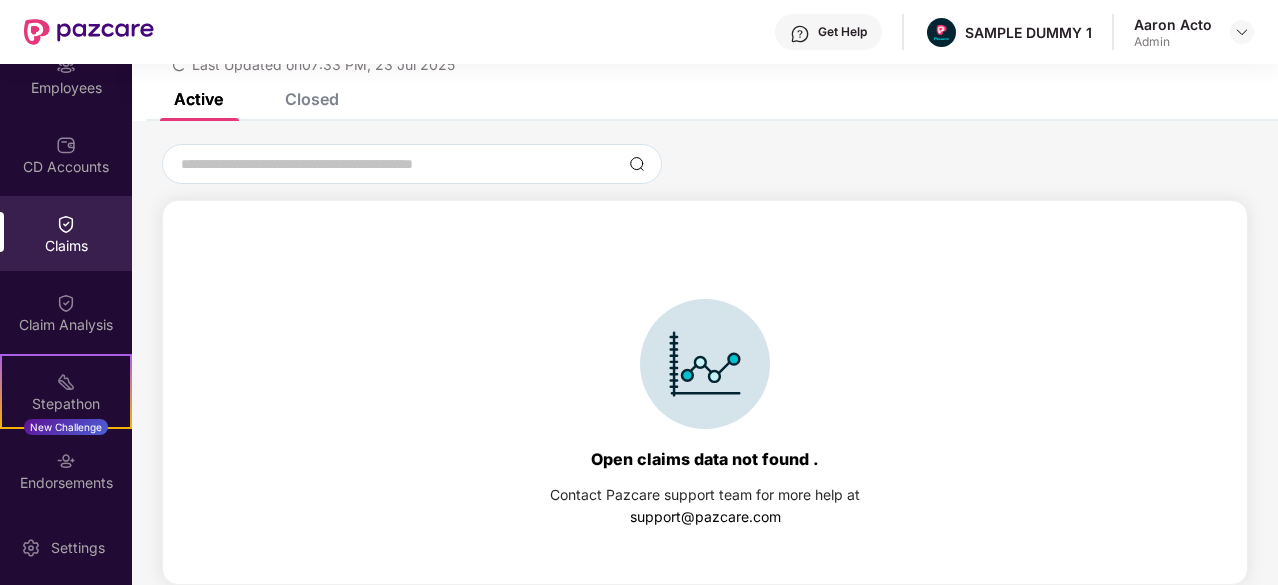 click on "Closed" at bounding box center (312, 99) 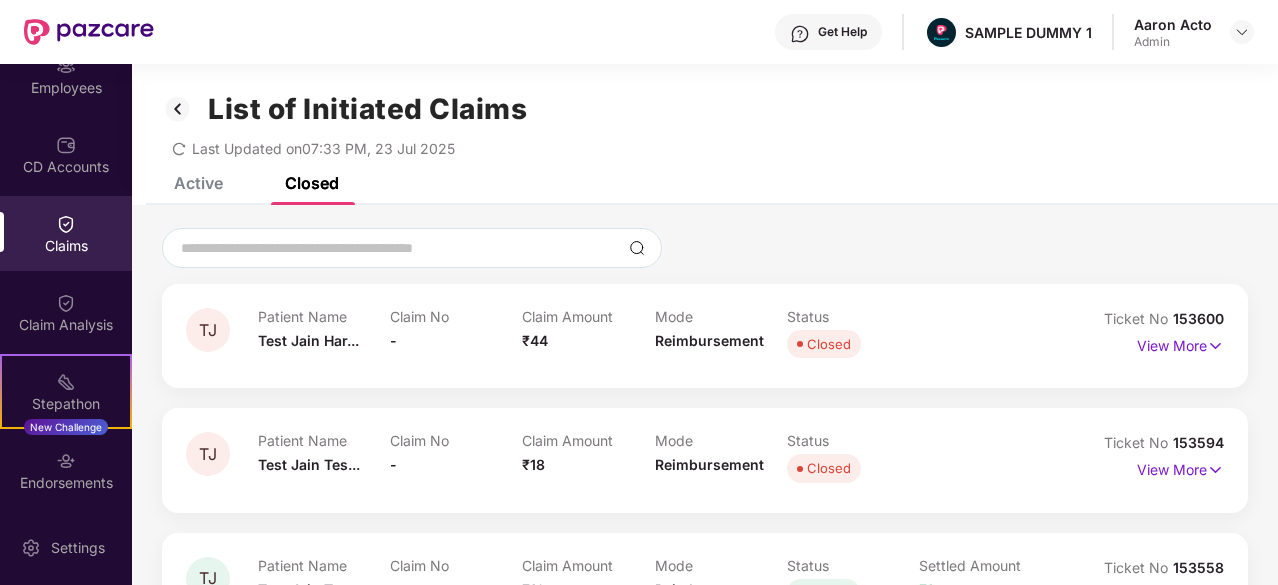 scroll, scrollTop: 0, scrollLeft: 0, axis: both 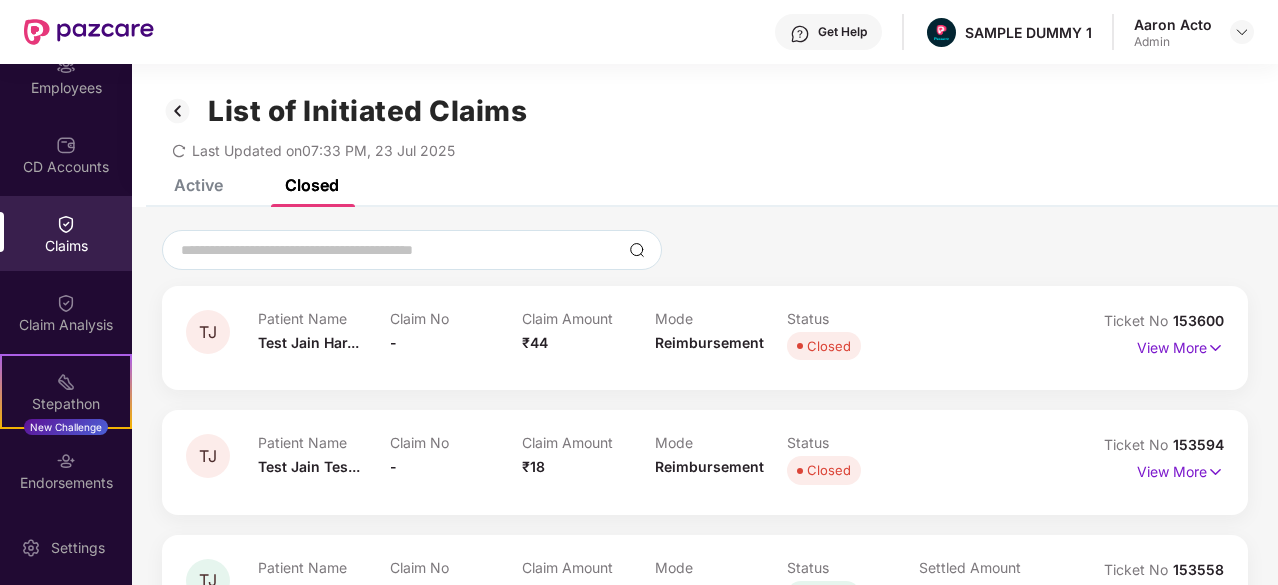 click at bounding box center (178, 111) 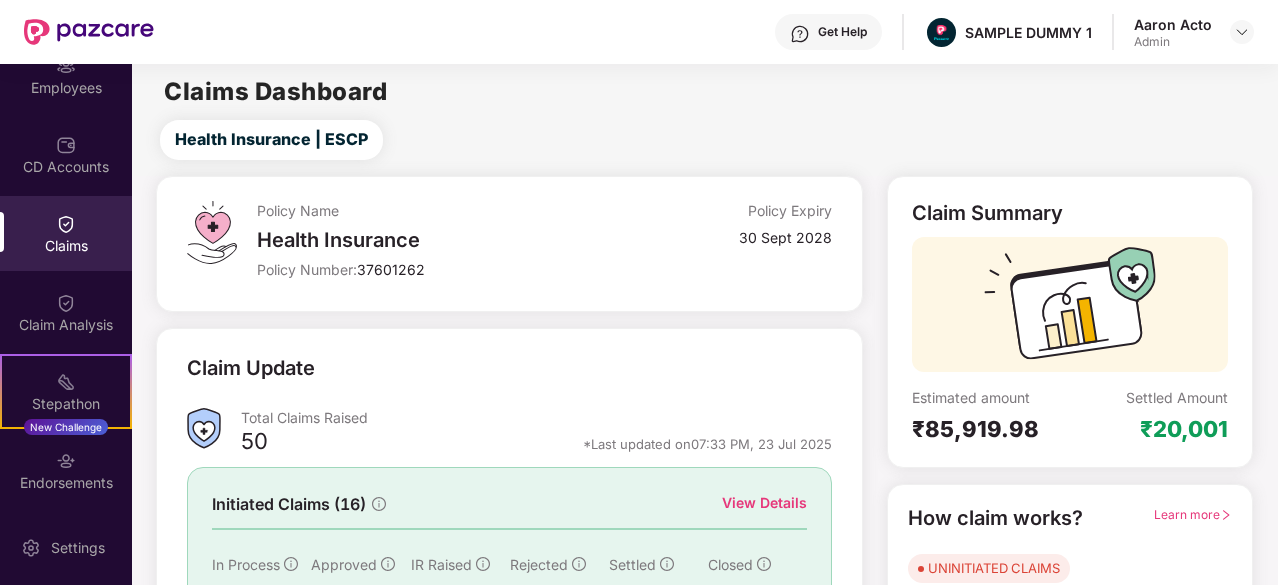 scroll, scrollTop: 67, scrollLeft: 0, axis: vertical 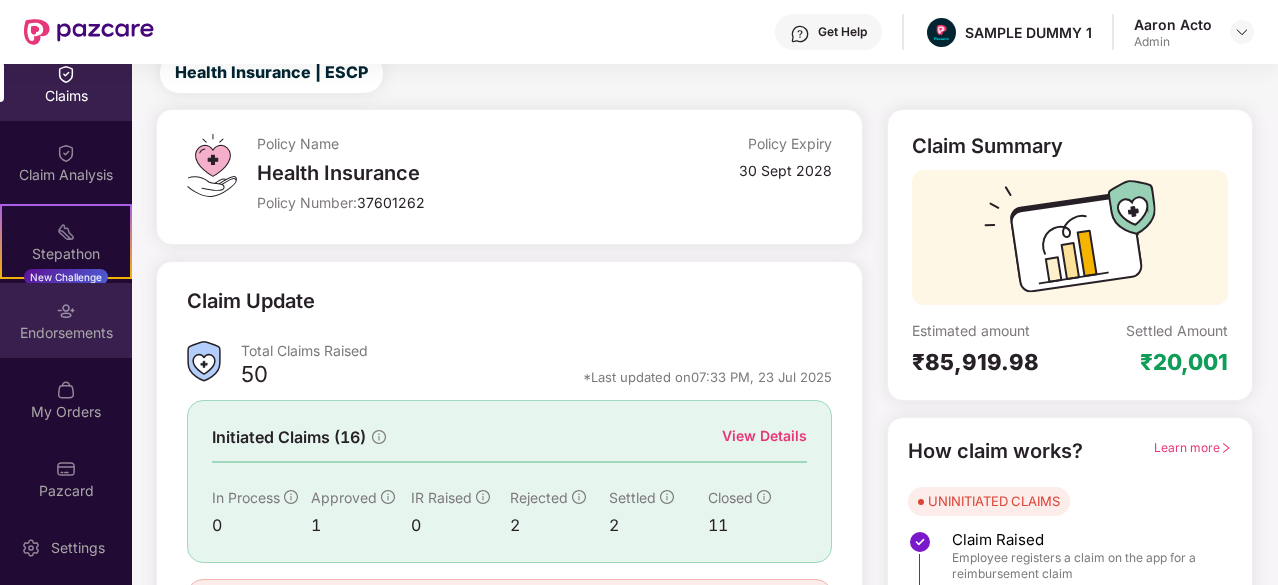 click on "Endorsements" at bounding box center (66, 320) 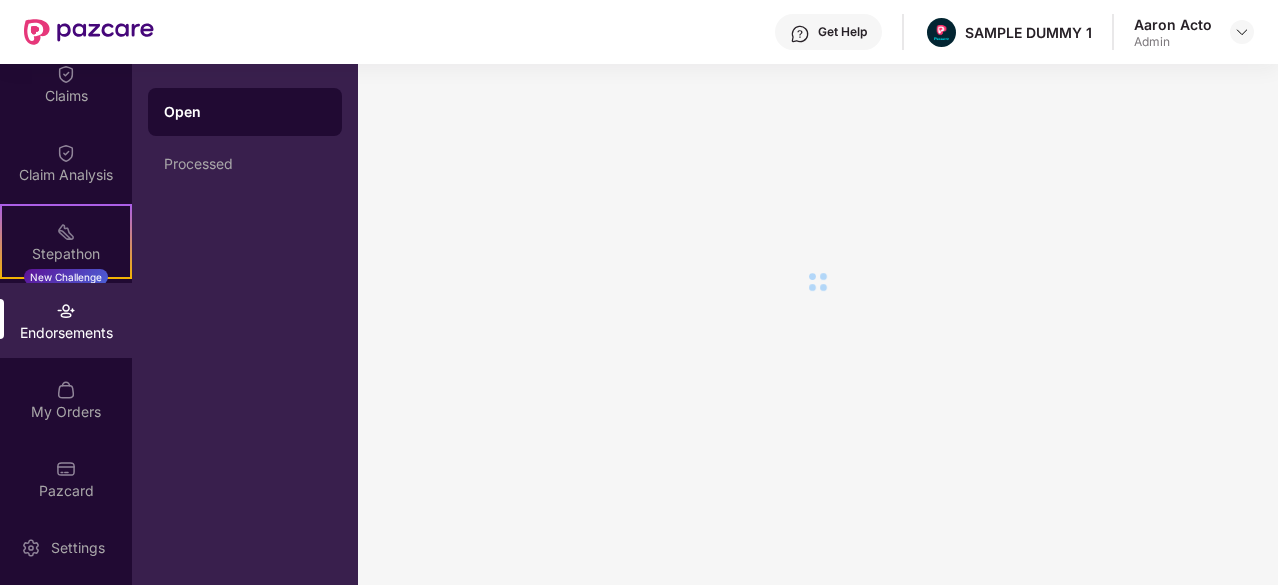 scroll, scrollTop: 0, scrollLeft: 0, axis: both 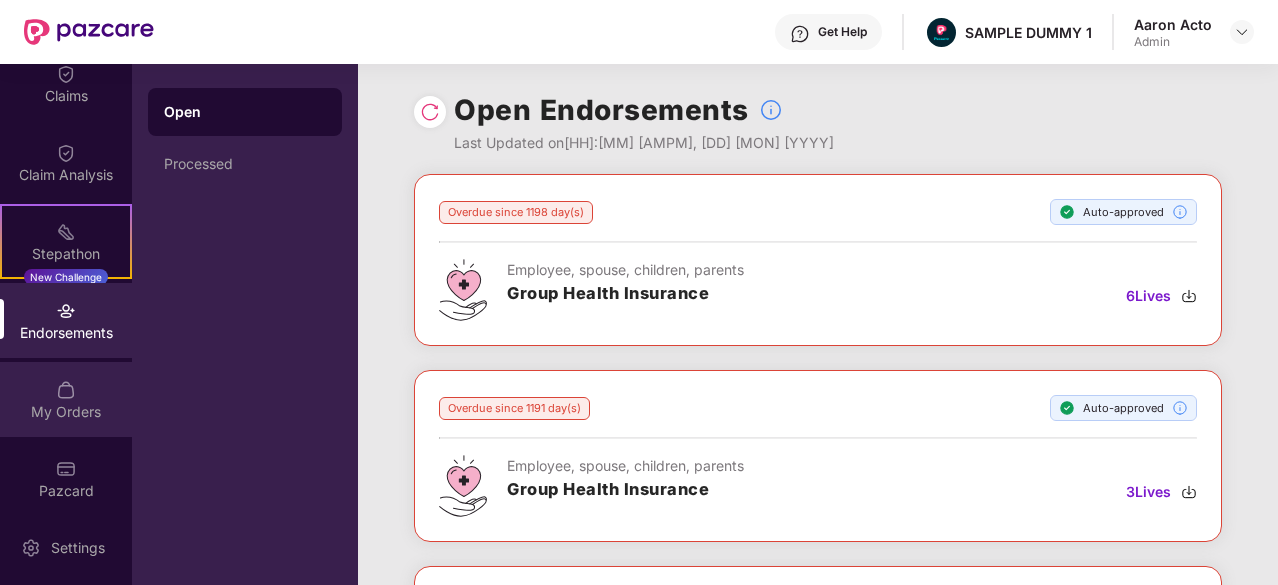 click on "My Orders" at bounding box center (66, 412) 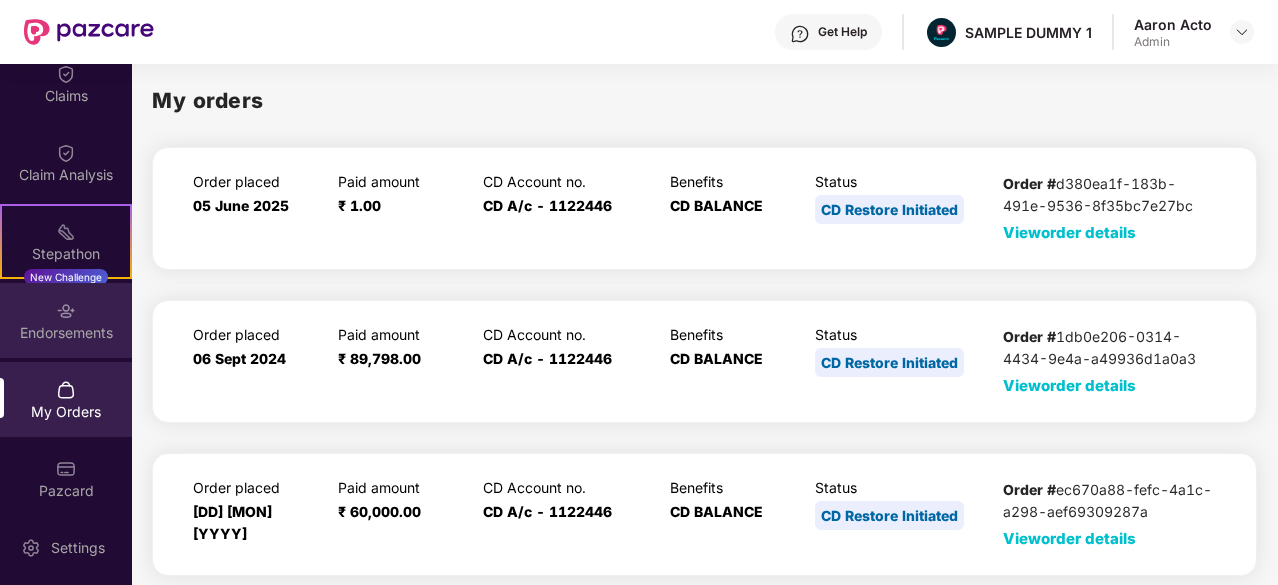click on "Endorsements" at bounding box center [66, 320] 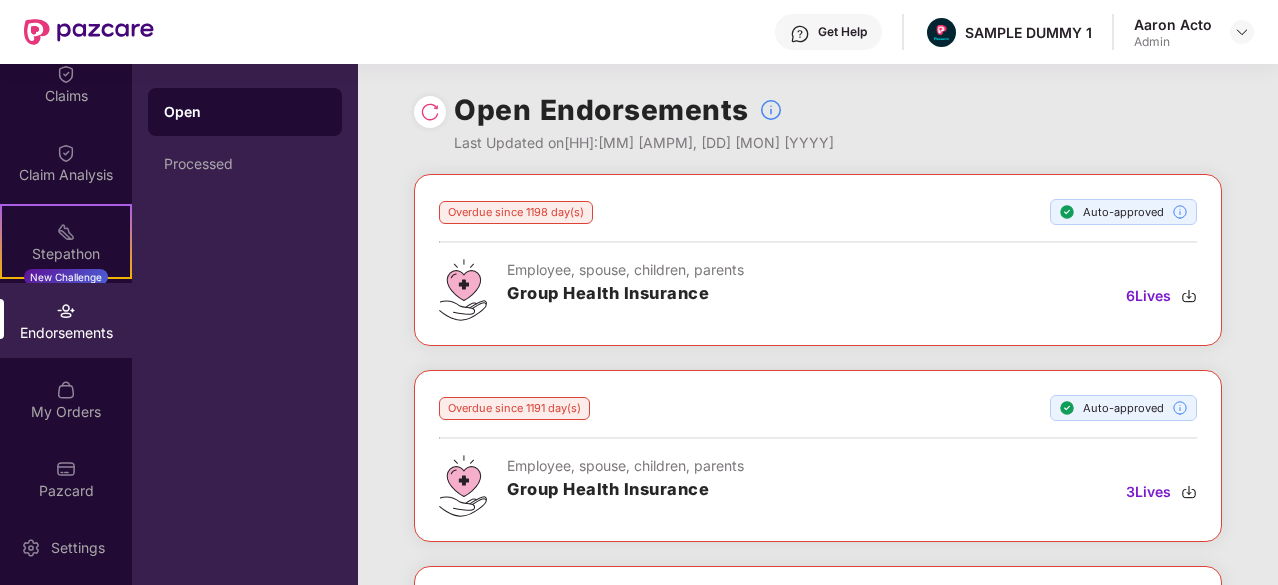 scroll, scrollTop: 1, scrollLeft: 0, axis: vertical 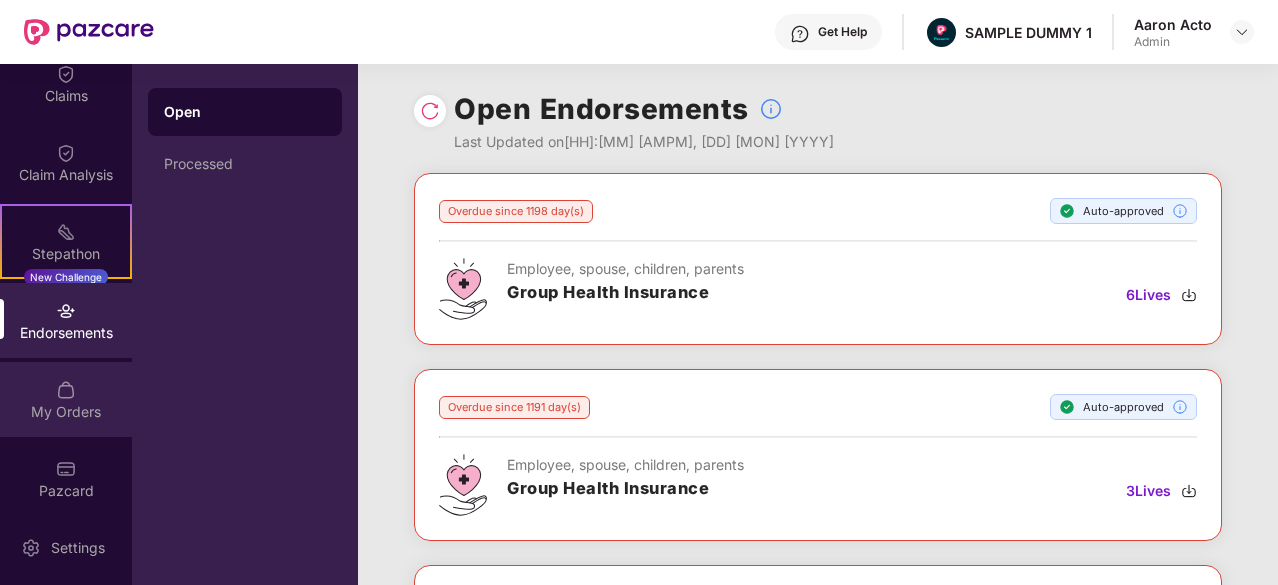 click on "My Orders" at bounding box center [66, 399] 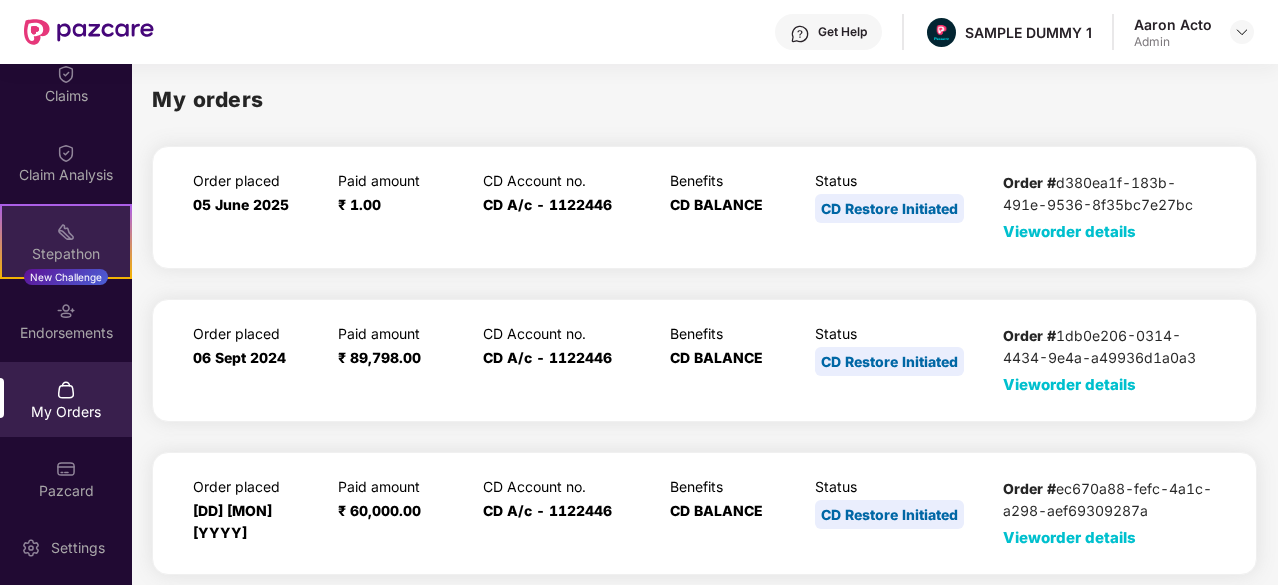 click on "Stepathon New Challenge" at bounding box center [66, 241] 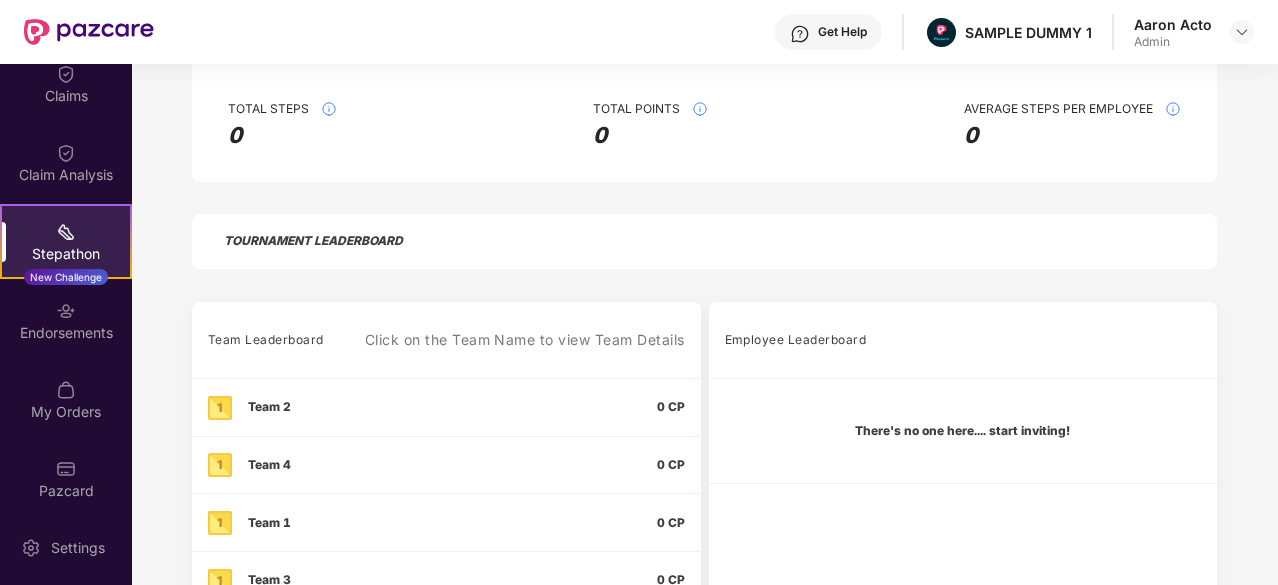 scroll, scrollTop: 569, scrollLeft: 0, axis: vertical 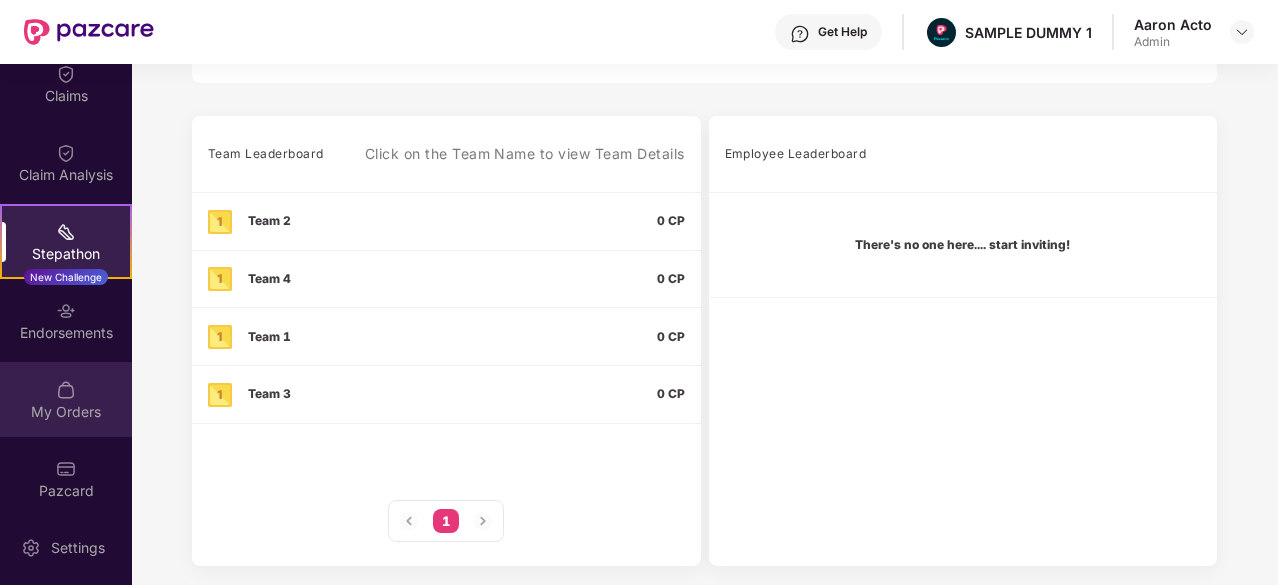 click on "My Orders" at bounding box center [66, 412] 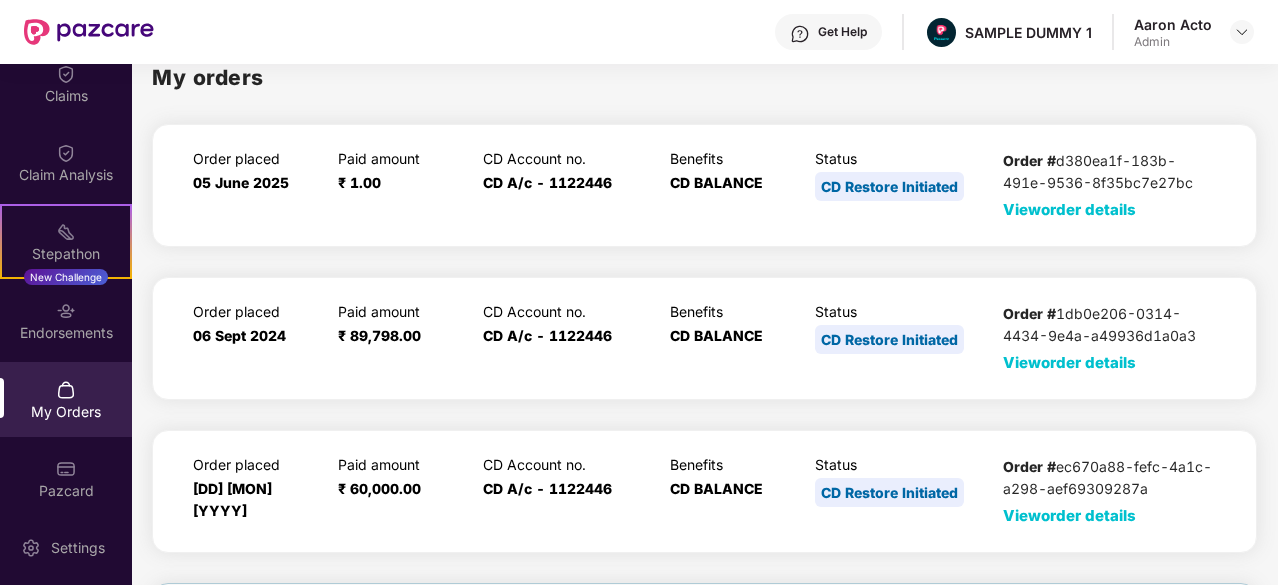 scroll, scrollTop: 0, scrollLeft: 0, axis: both 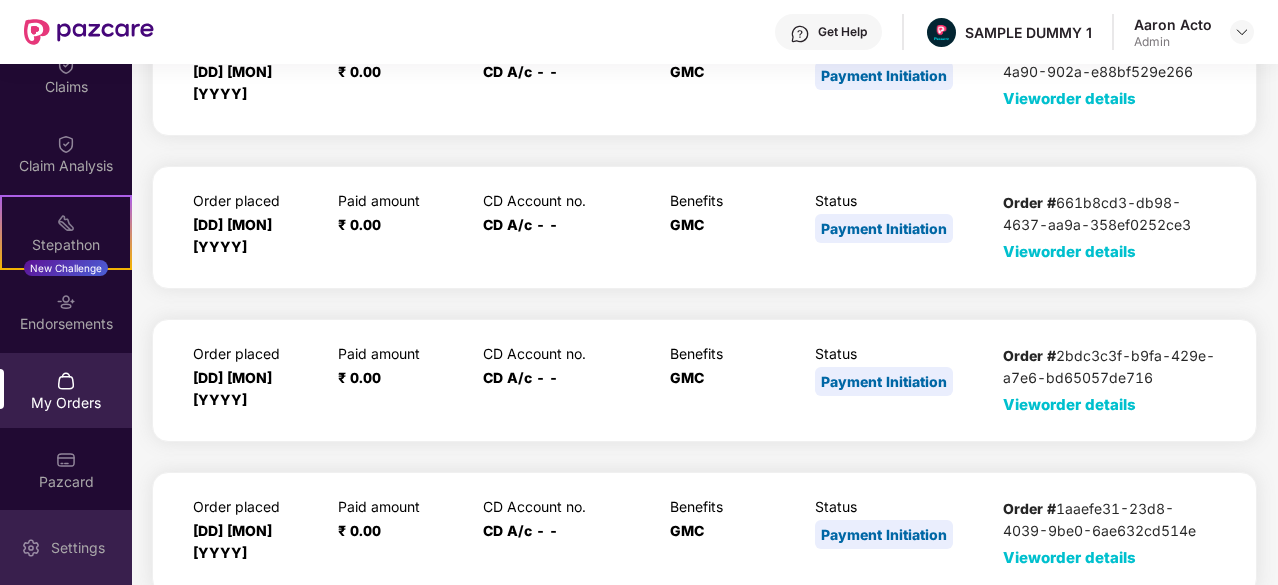 click on "Settings" at bounding box center (66, 547) 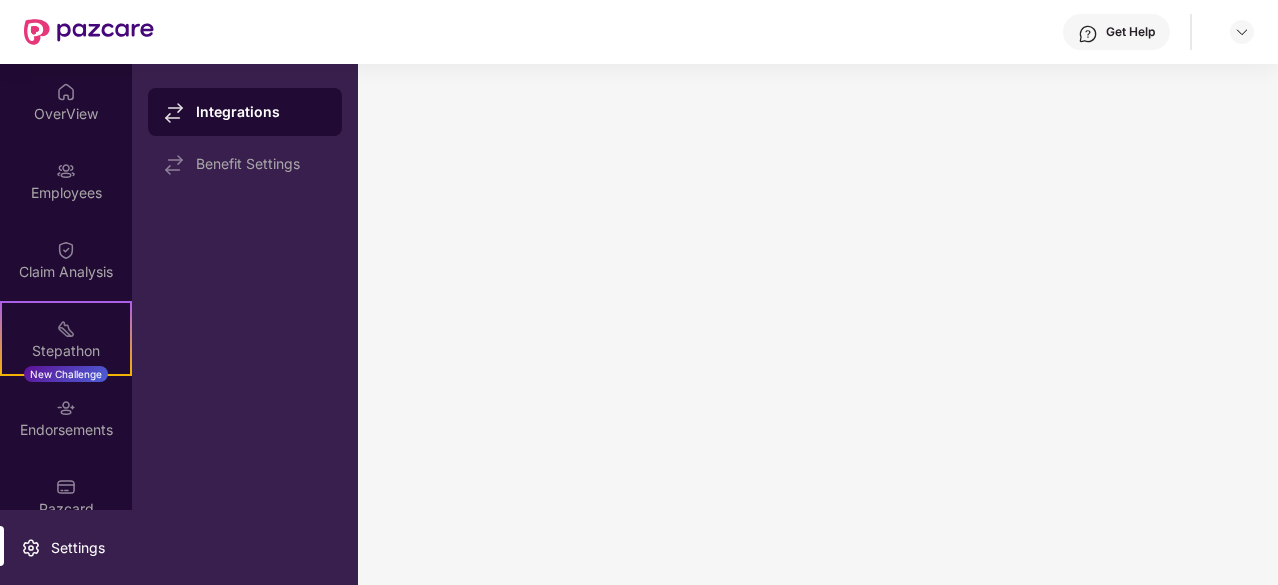 scroll, scrollTop: 0, scrollLeft: 0, axis: both 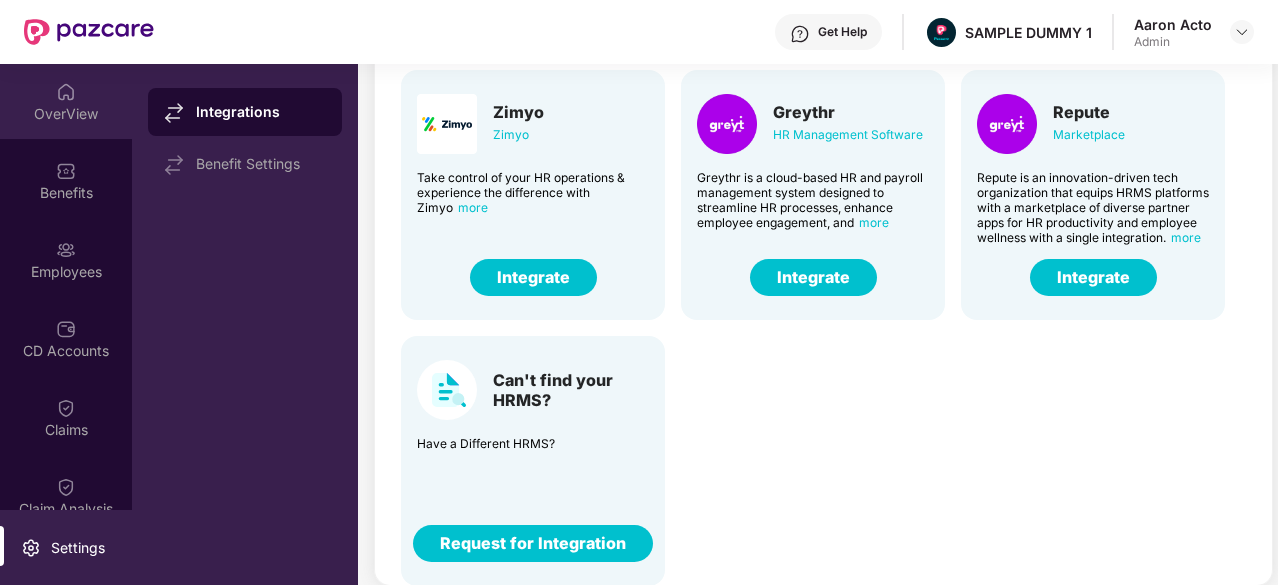 click on "OverView" at bounding box center (66, 114) 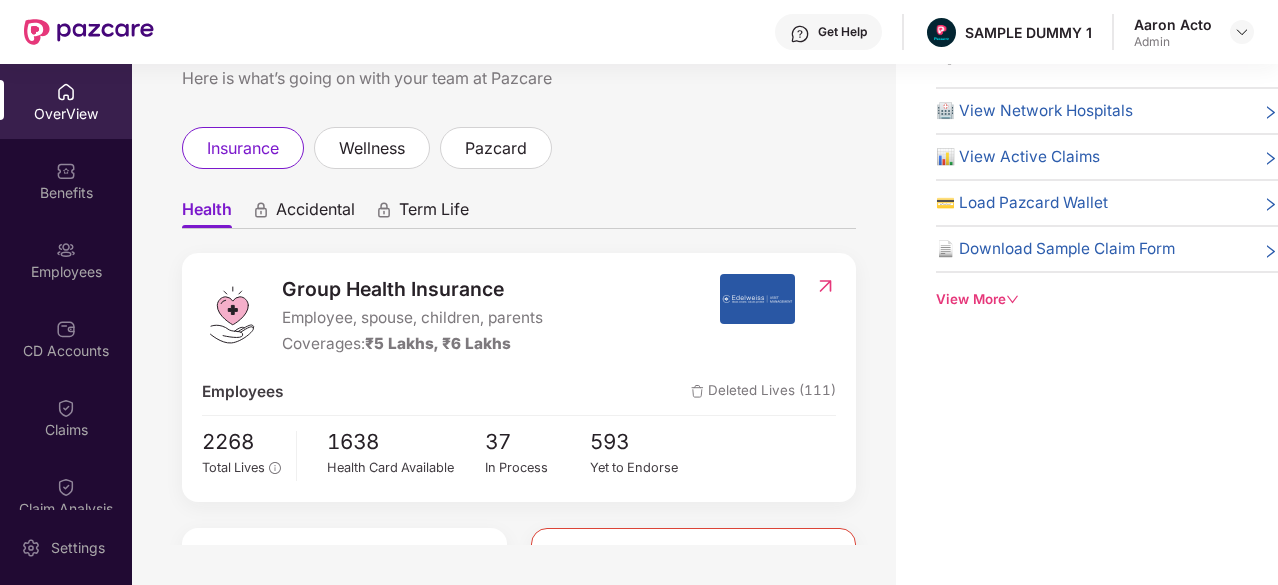 scroll, scrollTop: 0, scrollLeft: 0, axis: both 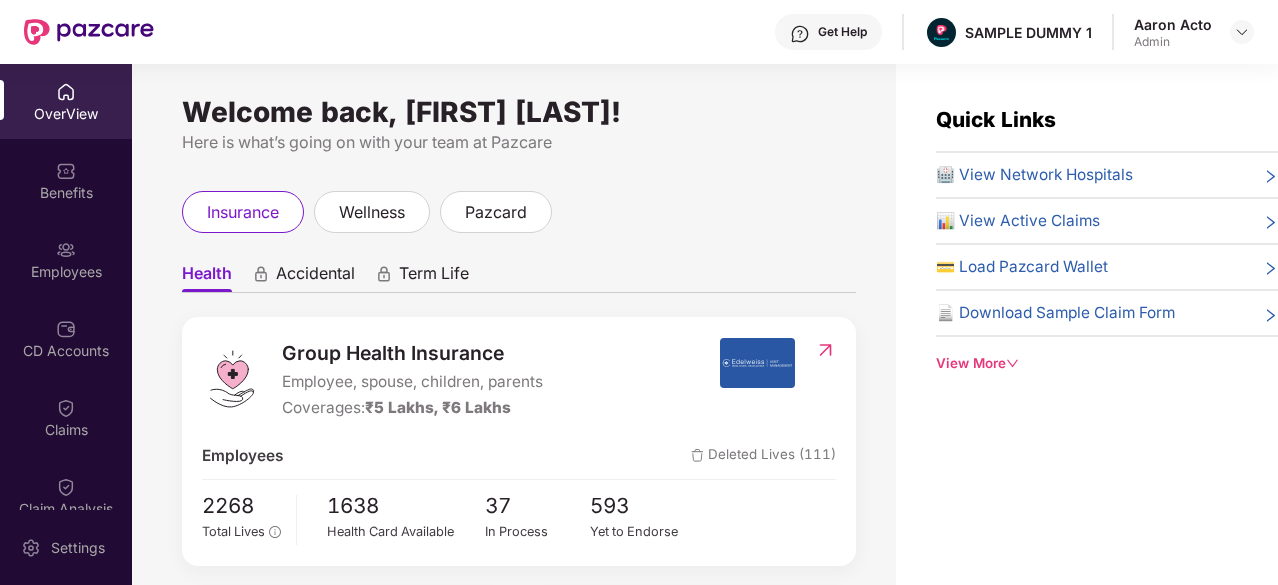 click on "View More" at bounding box center (1107, 363) 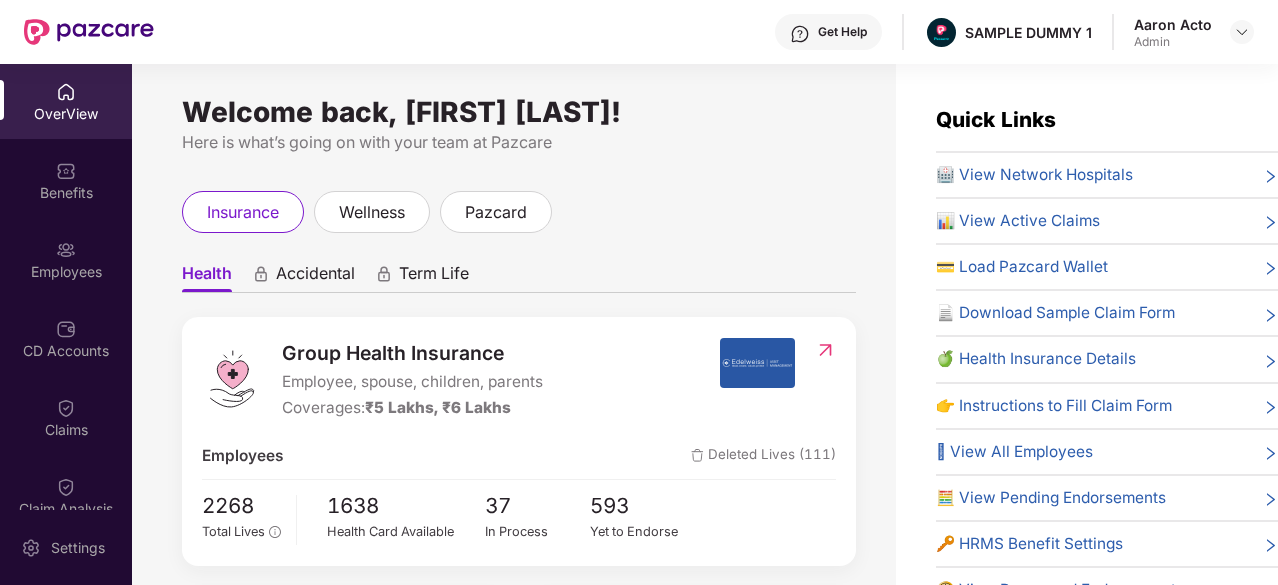 scroll, scrollTop: 40, scrollLeft: 0, axis: vertical 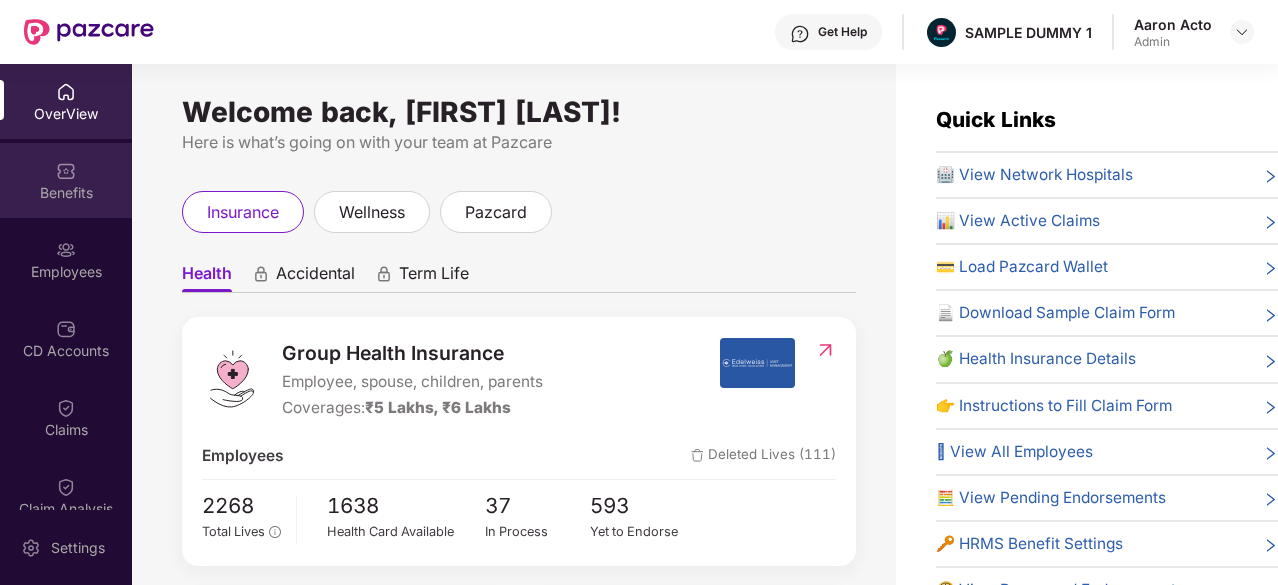 click on "Benefits" at bounding box center [66, 180] 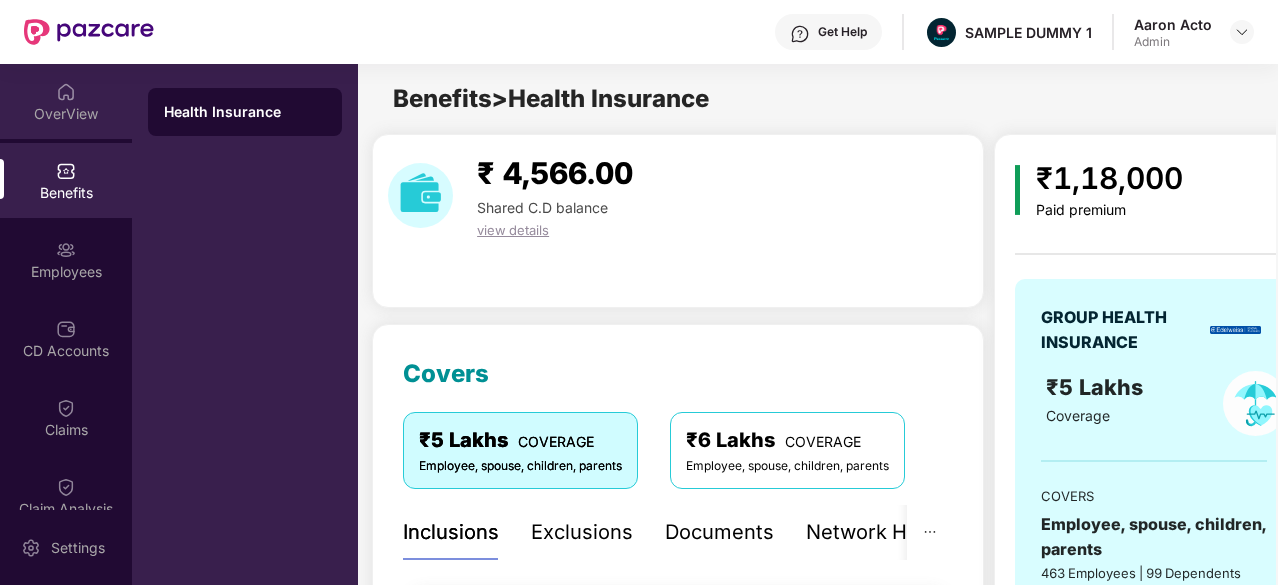 click on "OverView" at bounding box center (66, 114) 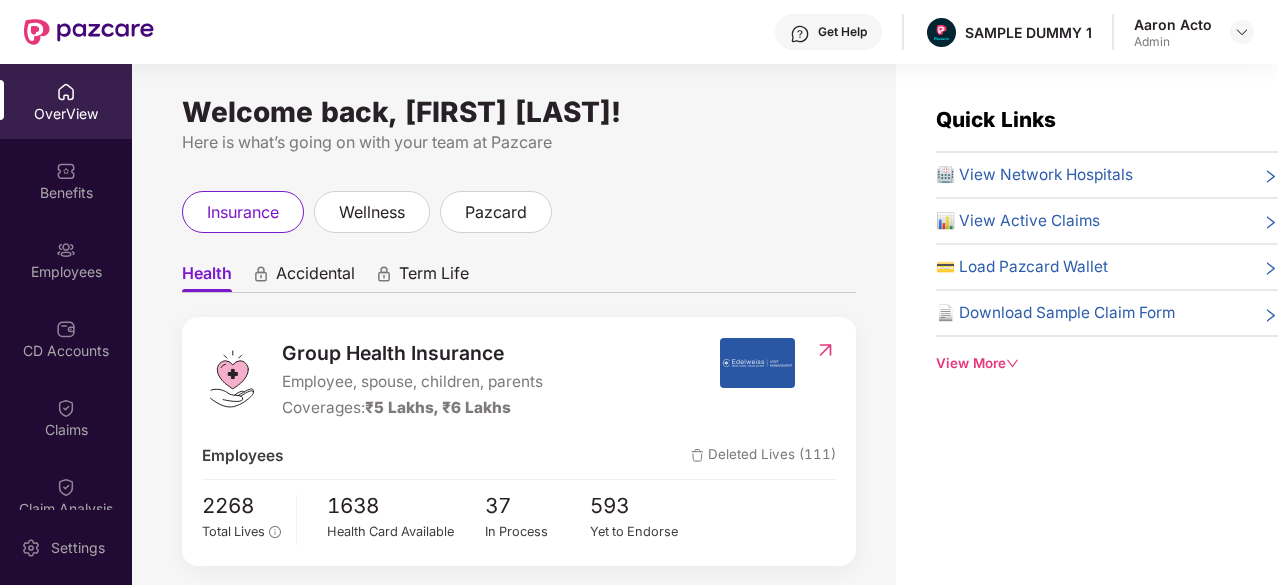 click on "Quick Links 🏥 View Network Hospitals 📊 View Active Claims 💳 Load Pazcard Wallet 📄 Download Sample Claim Form View More" at bounding box center (1107, 239) 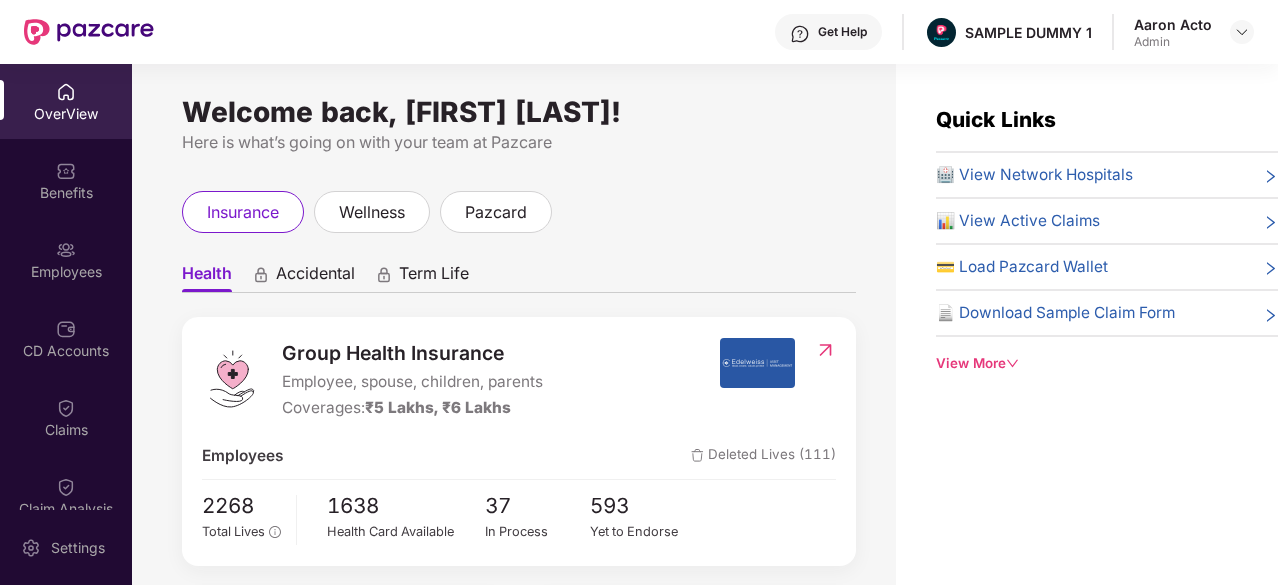 click on "View More" at bounding box center (1107, 363) 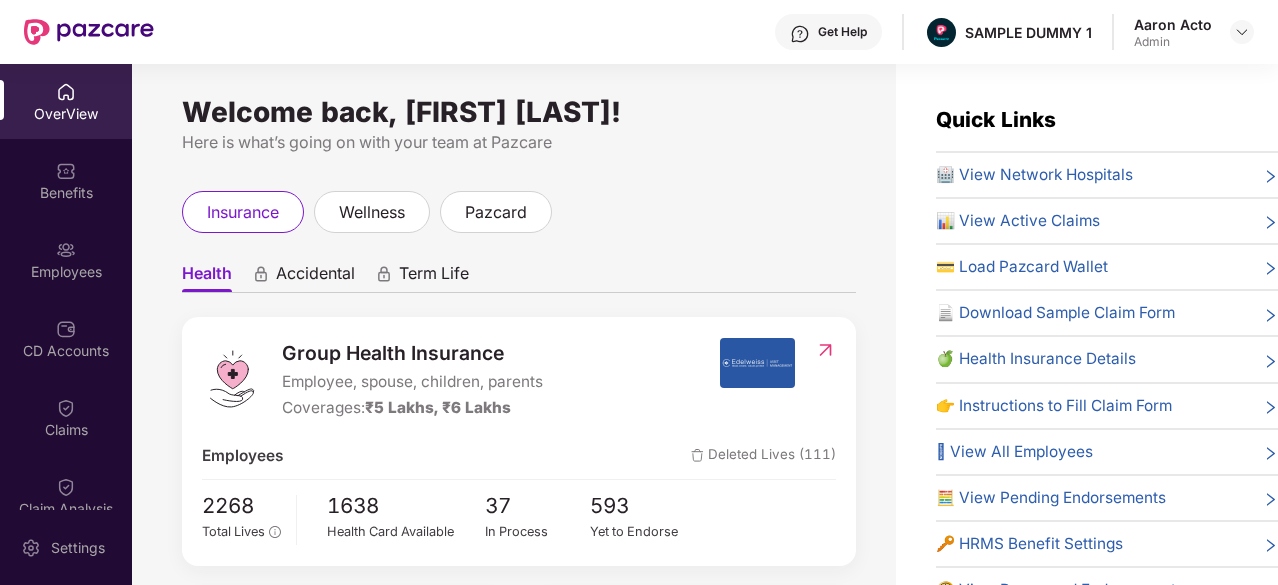 scroll, scrollTop: 40, scrollLeft: 0, axis: vertical 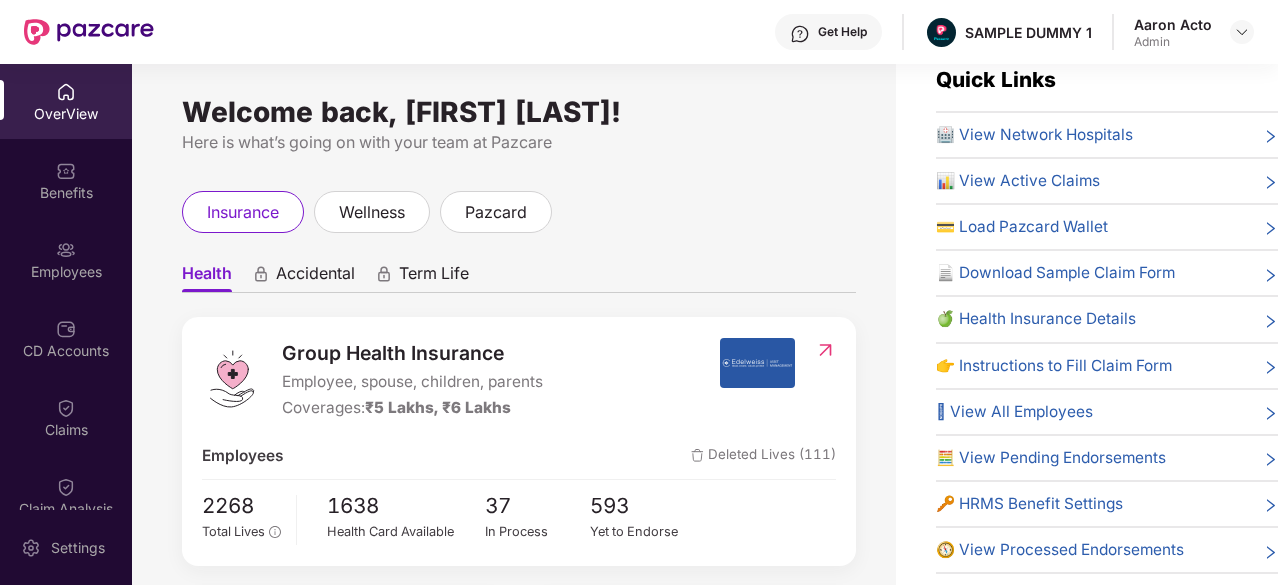 click on "Get Help" at bounding box center (828, 32) 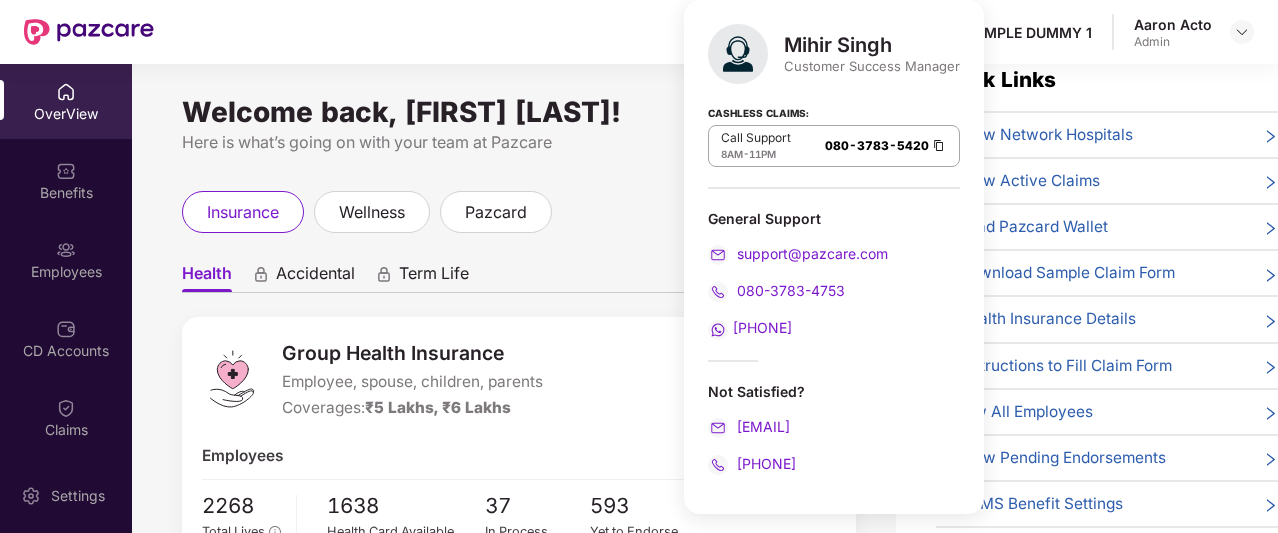 click on "Get Help SAMPLE DUMMY [NUMBER] [FIRST] [LAST]" at bounding box center (704, 32) 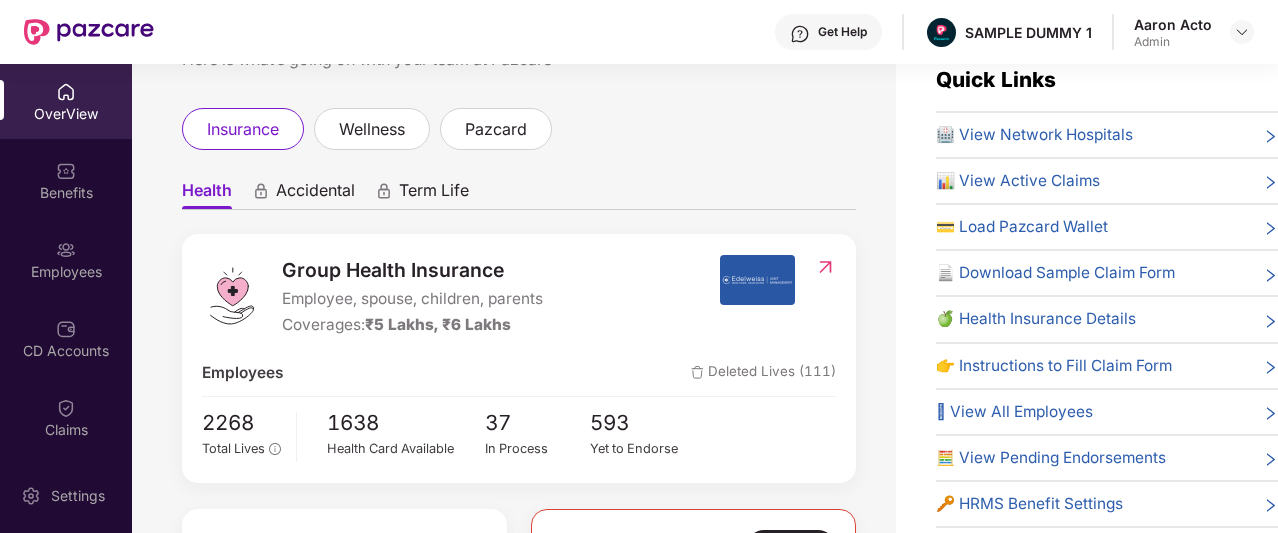 scroll, scrollTop: 0, scrollLeft: 0, axis: both 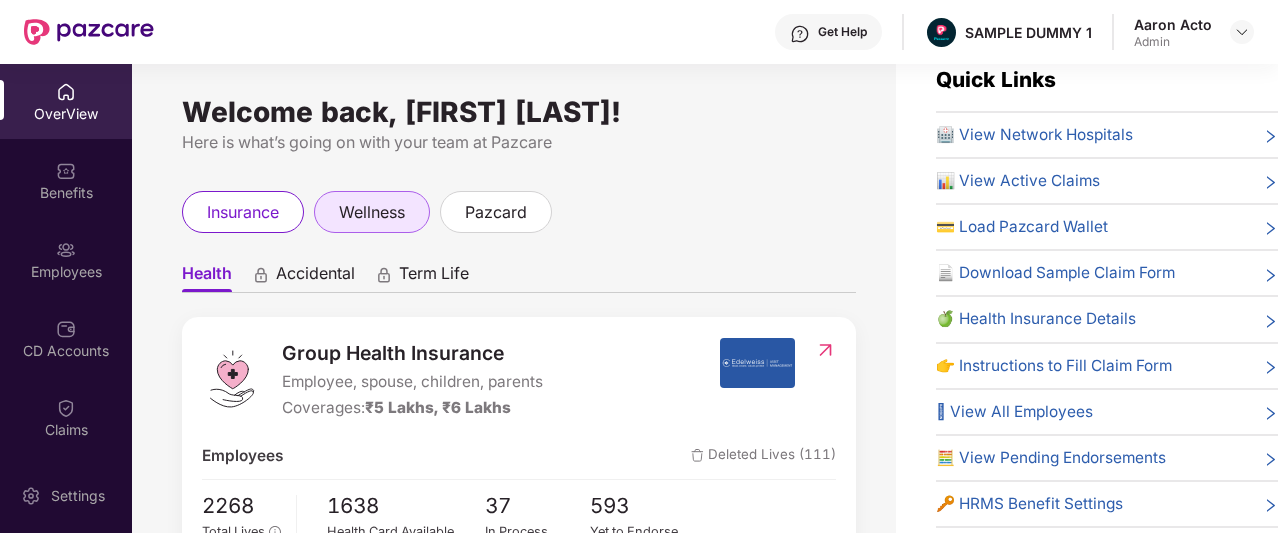 click on "wellness" at bounding box center [372, 212] 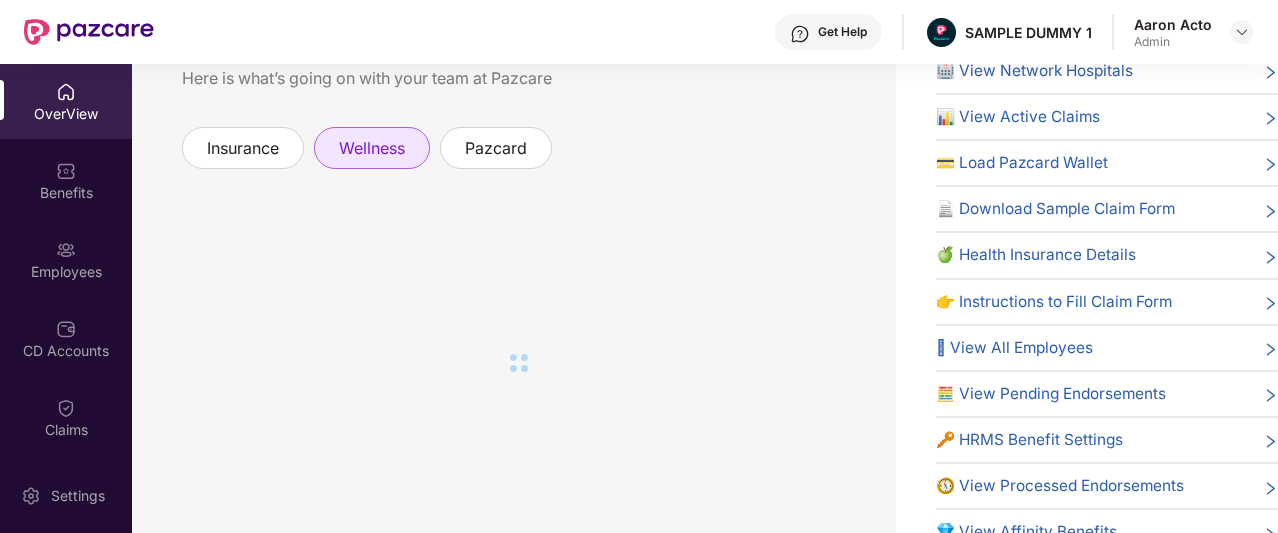 scroll, scrollTop: 62, scrollLeft: 0, axis: vertical 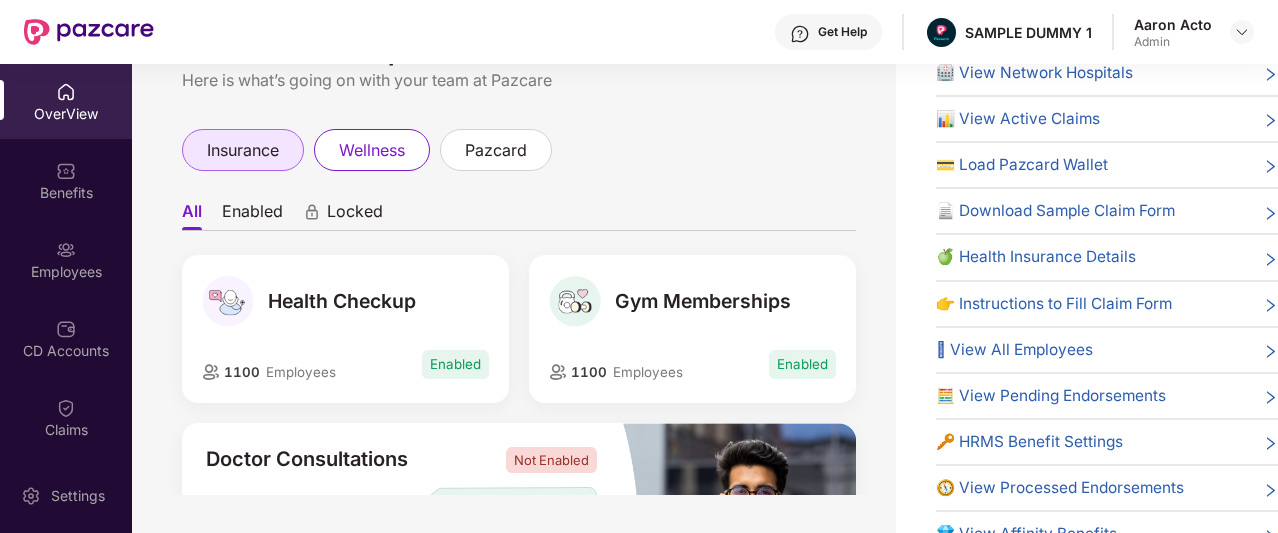 click on "insurance" at bounding box center [243, 150] 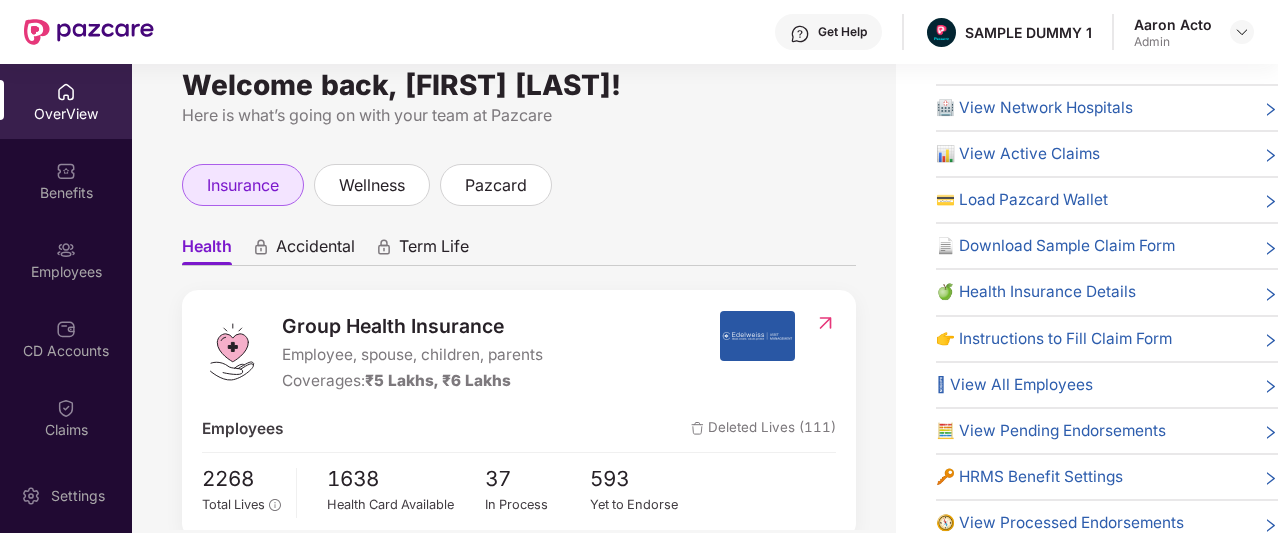 scroll, scrollTop: 0, scrollLeft: 0, axis: both 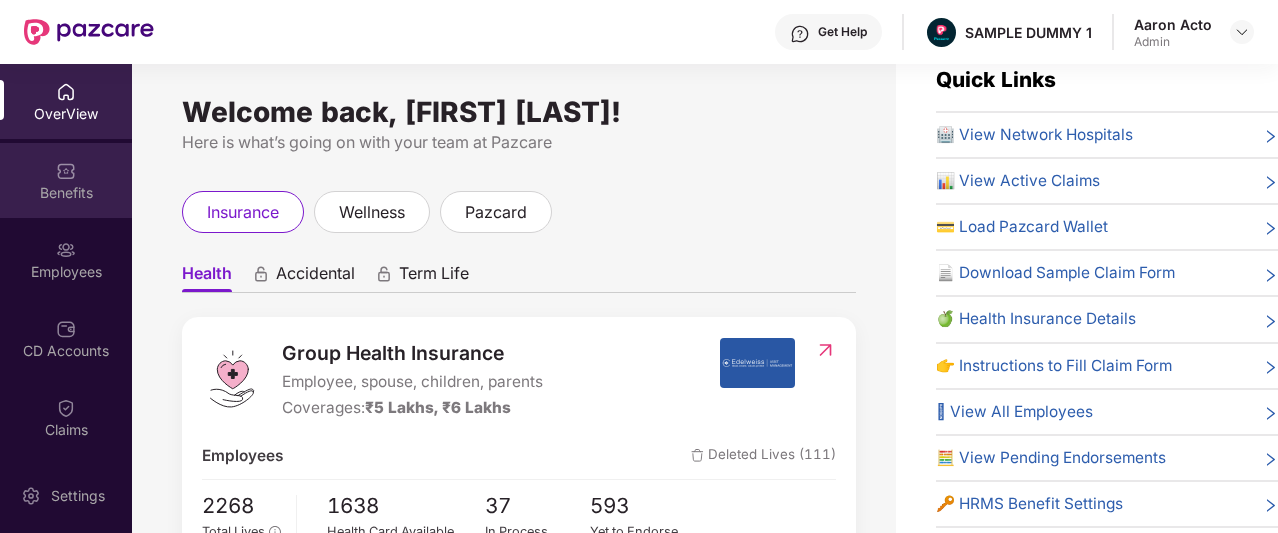 click on "Benefits" at bounding box center [66, 180] 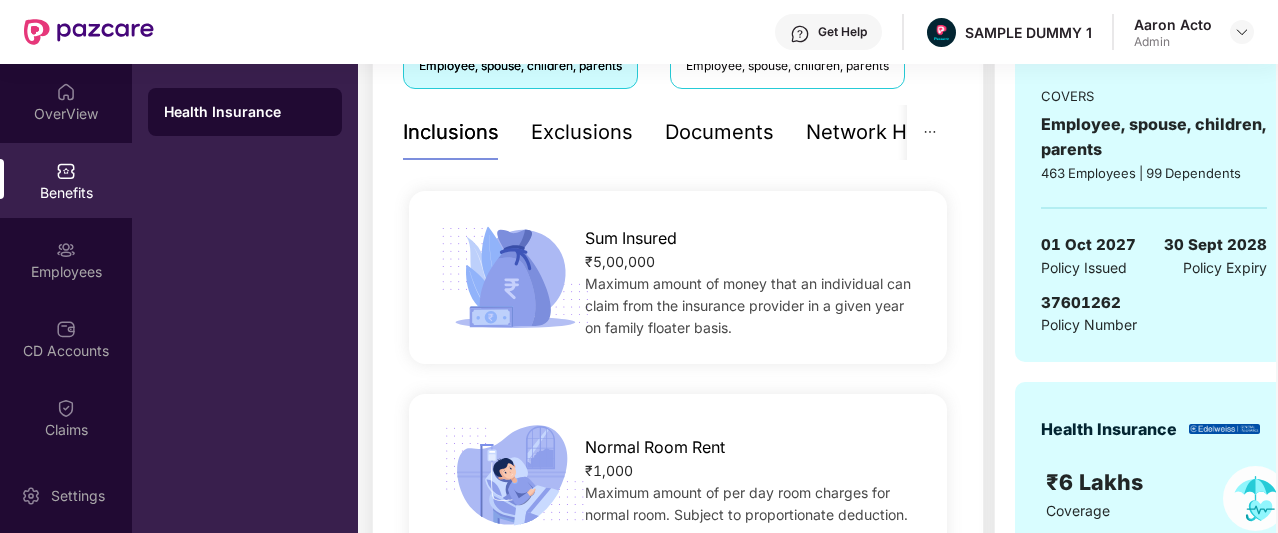 scroll, scrollTop: 399, scrollLeft: 0, axis: vertical 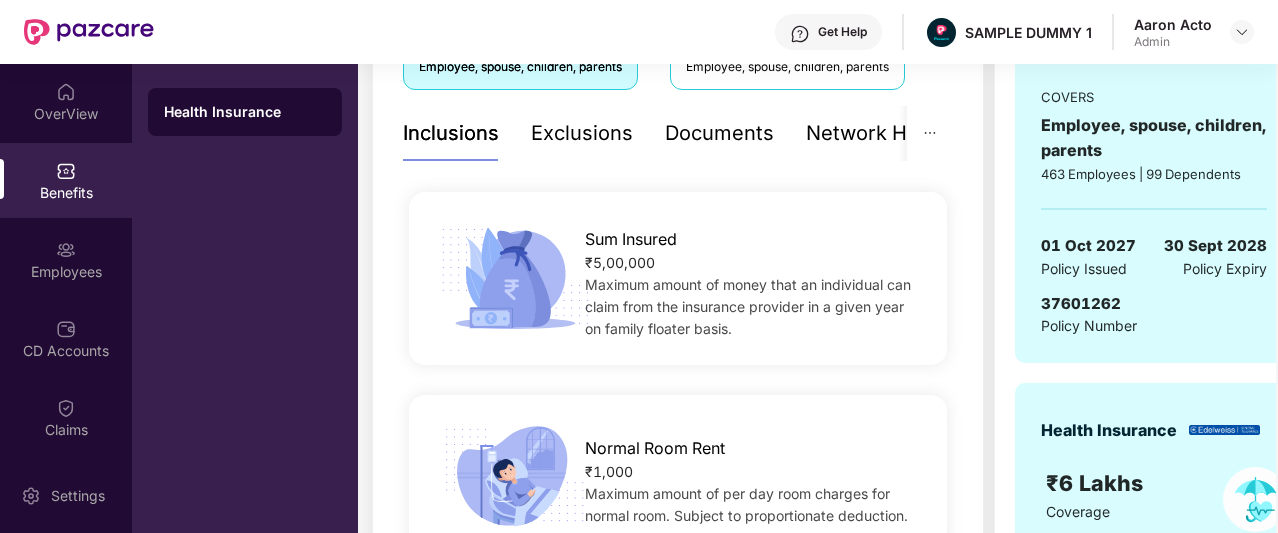 click on "Exclusions" at bounding box center [582, 133] 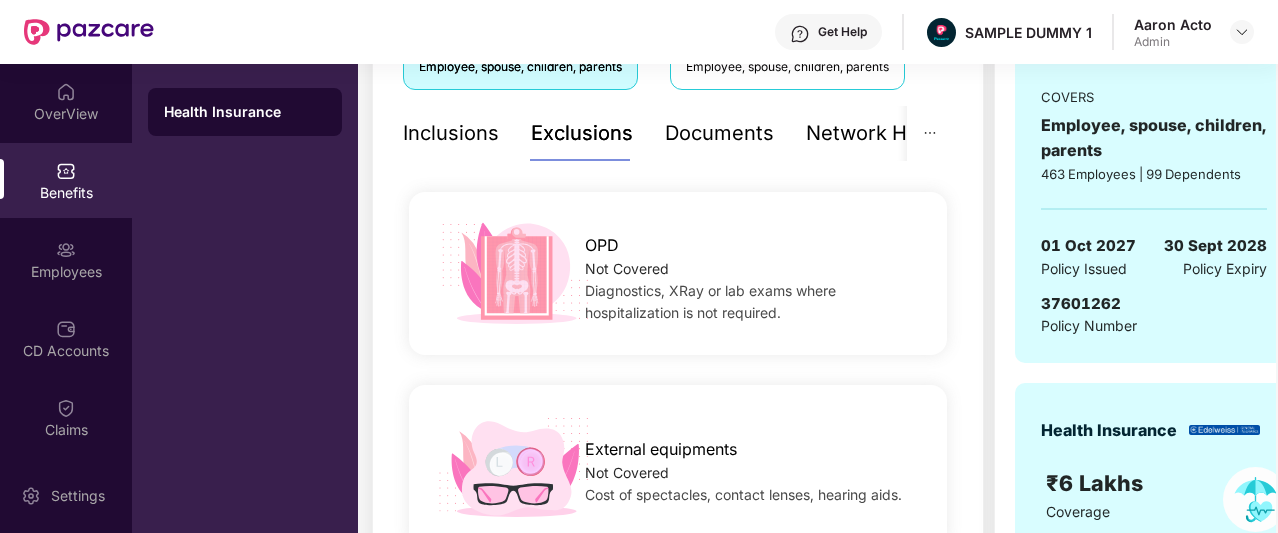 click on "Inclusions" at bounding box center [451, 133] 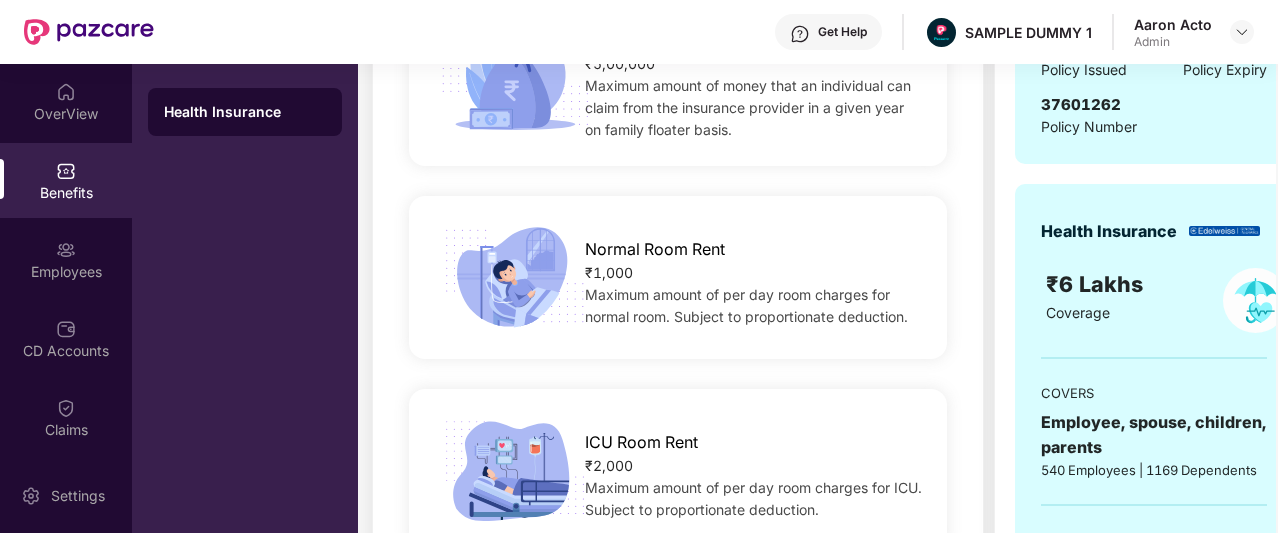 scroll, scrollTop: 305, scrollLeft: 0, axis: vertical 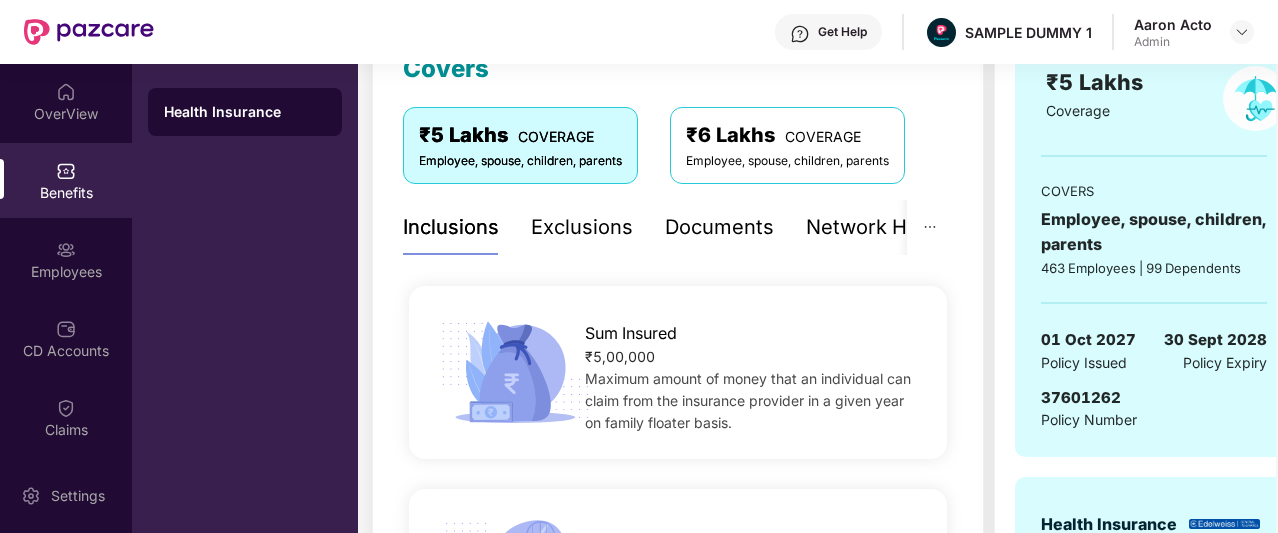click on "Exclusions" at bounding box center (582, 227) 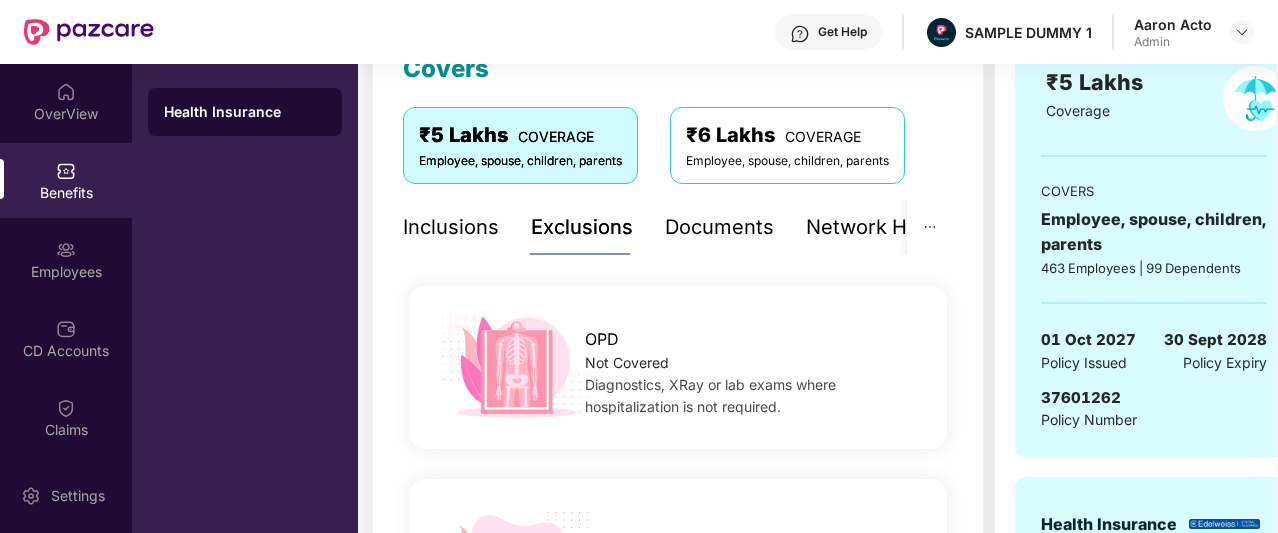 click on "Documents" at bounding box center (719, 227) 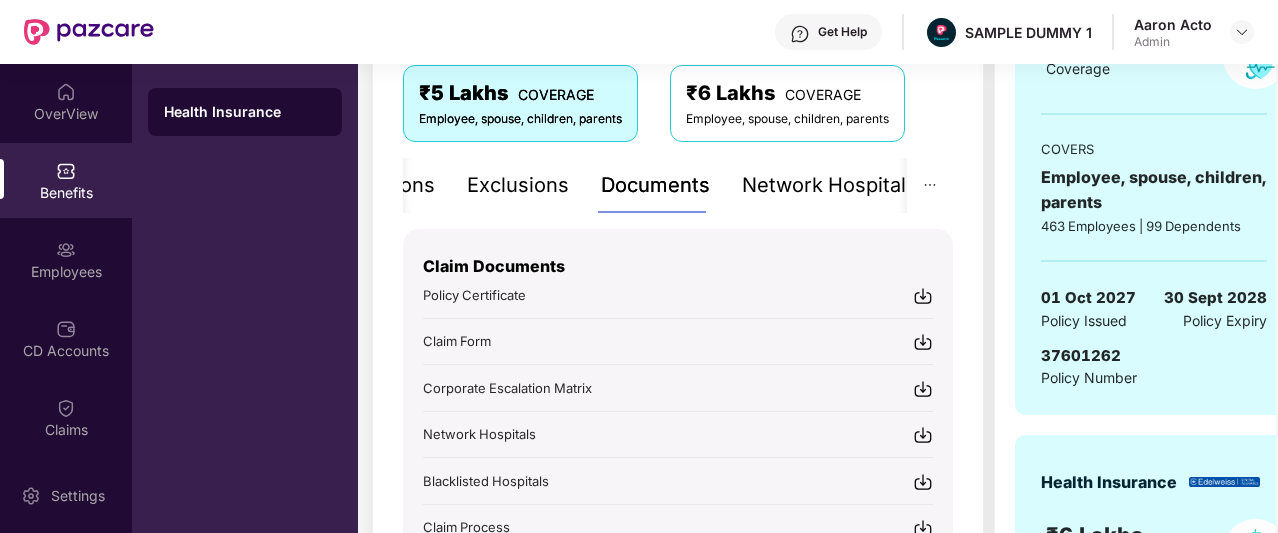 scroll, scrollTop: 348, scrollLeft: 0, axis: vertical 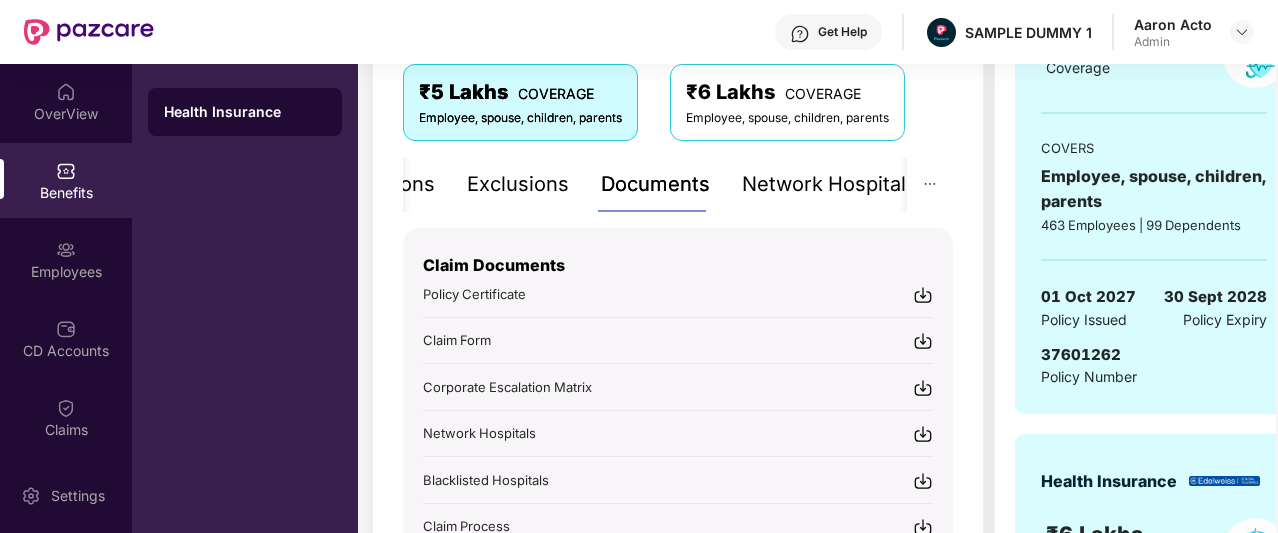 click on "Network Hospitals" at bounding box center (829, 184) 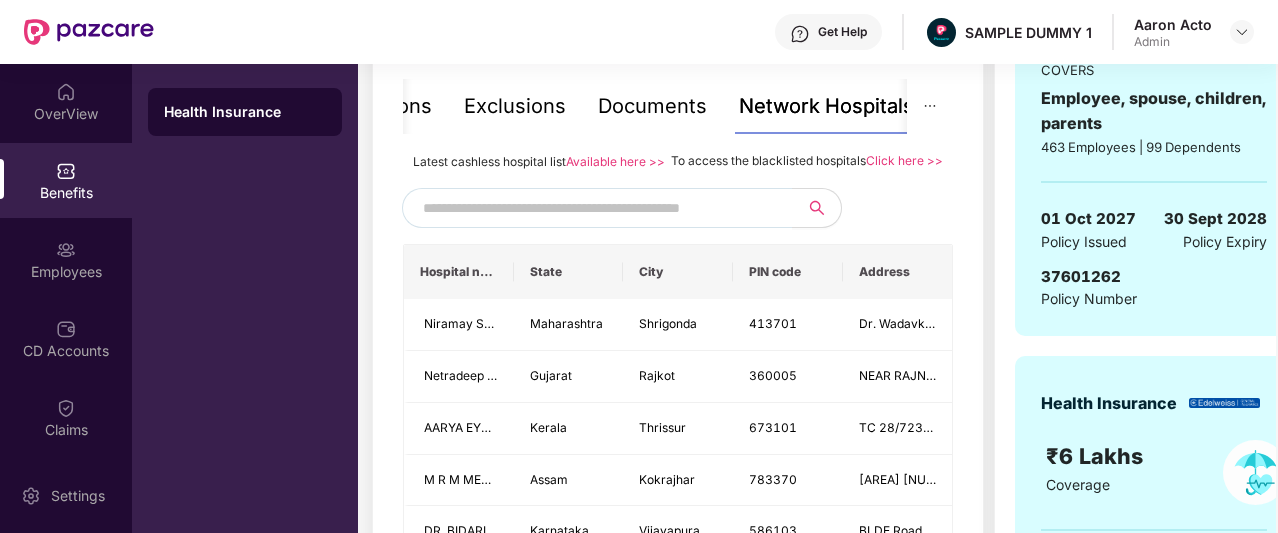 scroll, scrollTop: 466, scrollLeft: 0, axis: vertical 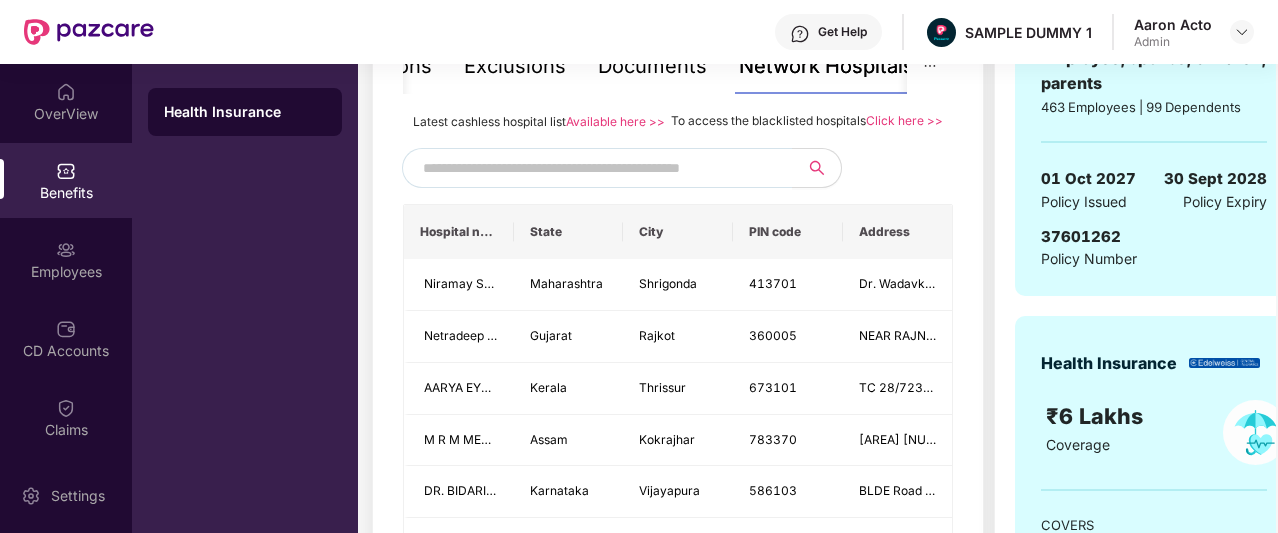 click at bounding box center (594, 168) 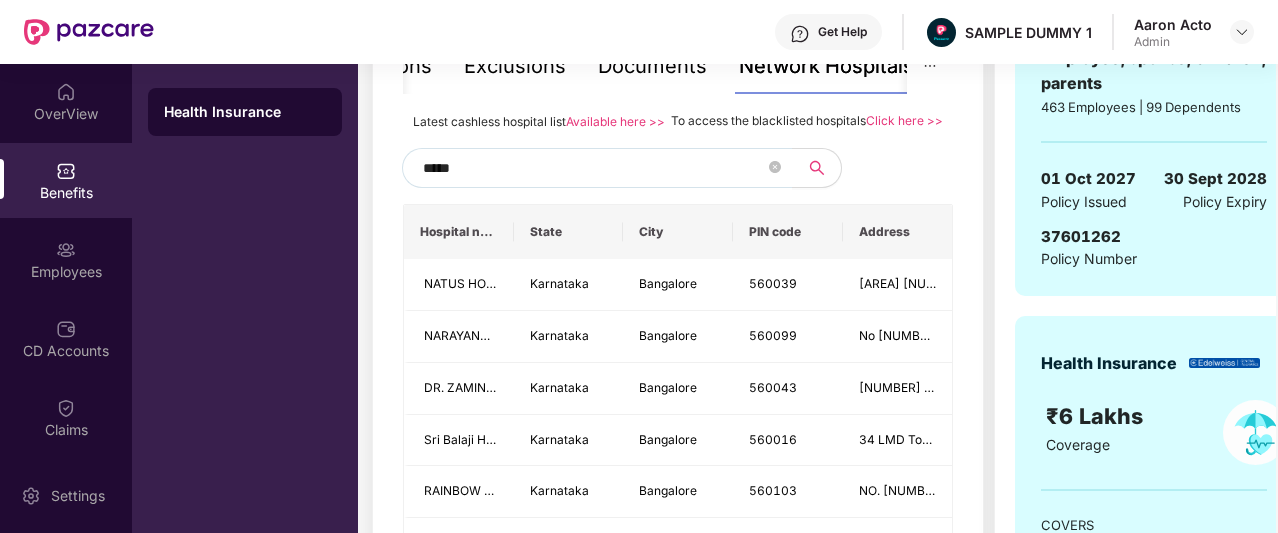 type on "******" 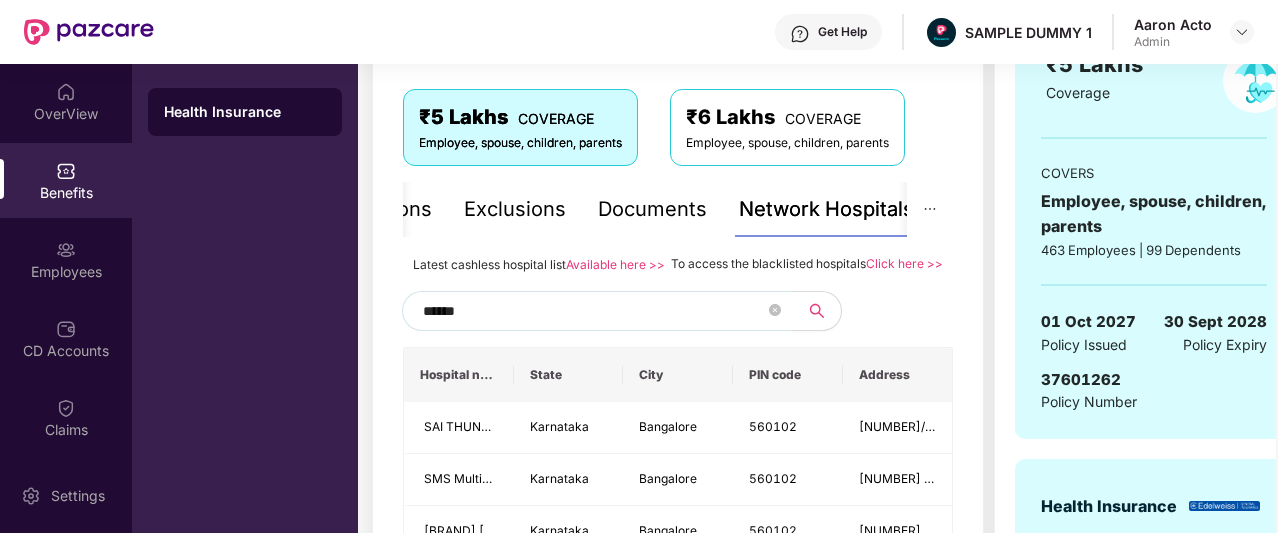 scroll, scrollTop: 310, scrollLeft: 0, axis: vertical 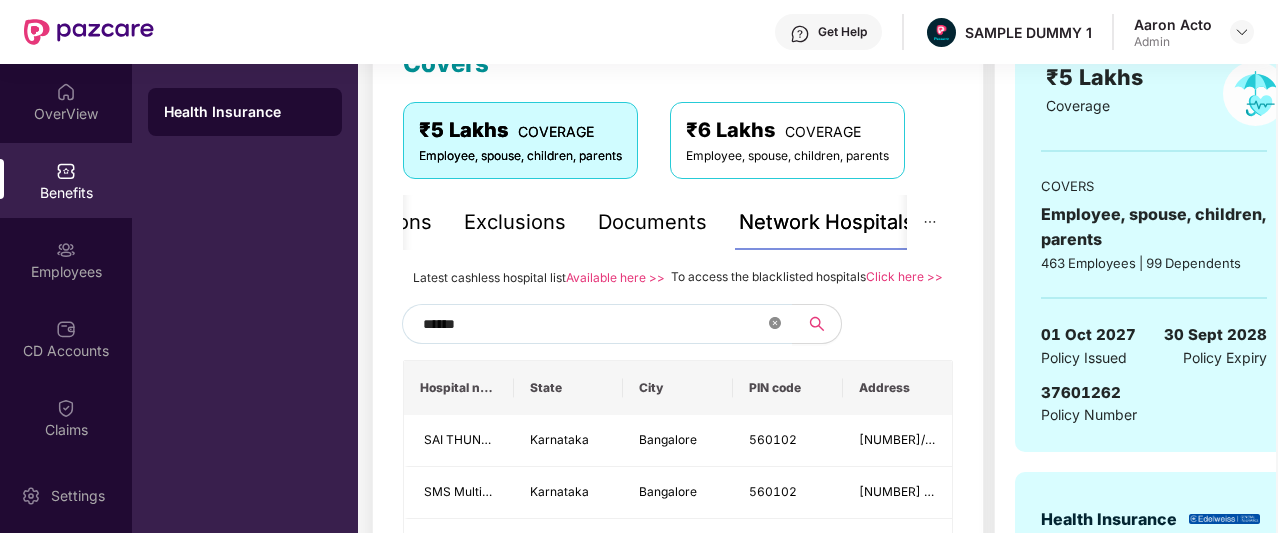 click 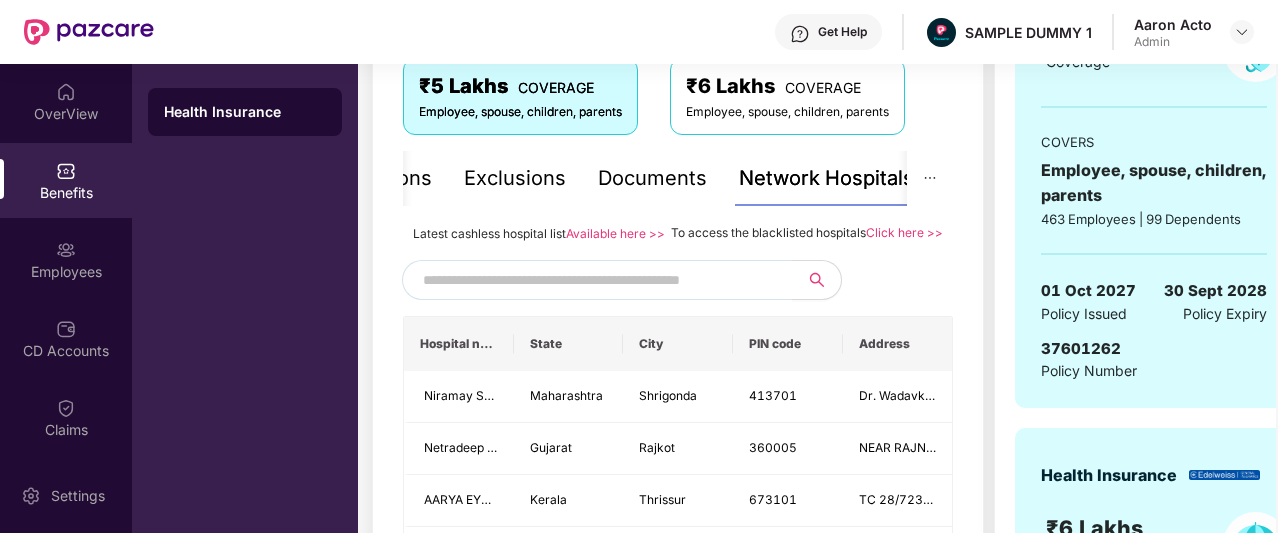 scroll, scrollTop: 366, scrollLeft: 0, axis: vertical 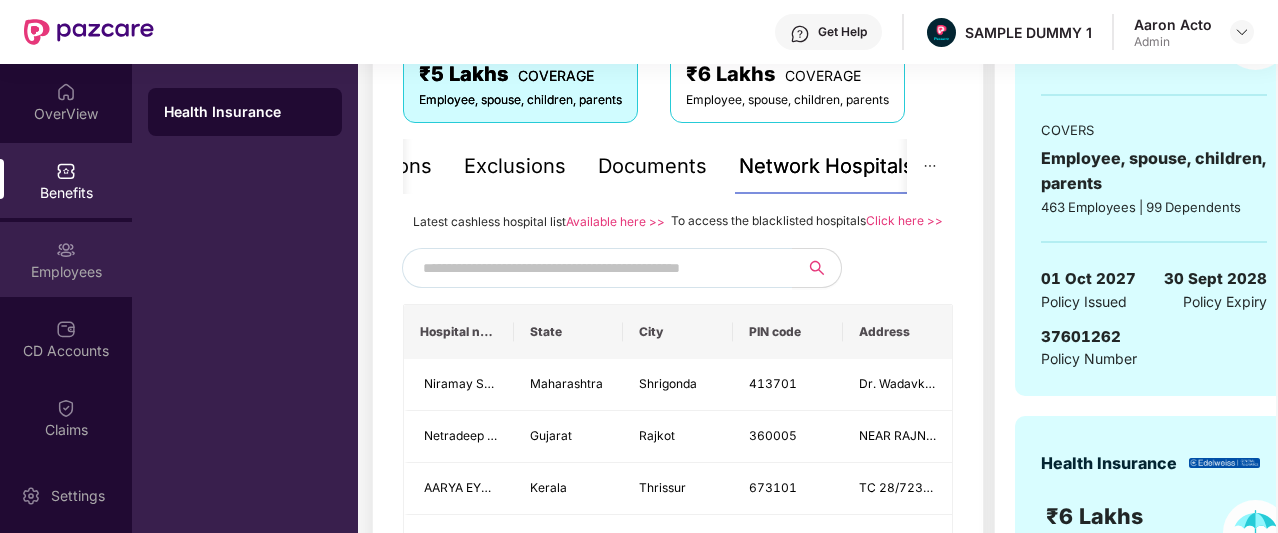 click on "Employees" at bounding box center [66, 259] 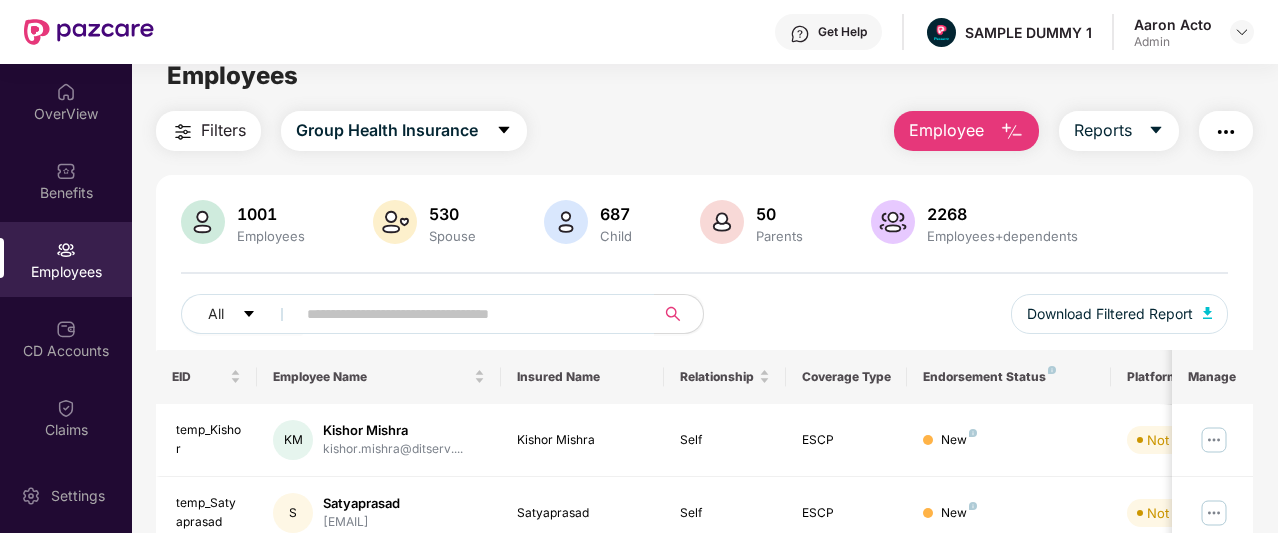 scroll, scrollTop: 0, scrollLeft: 0, axis: both 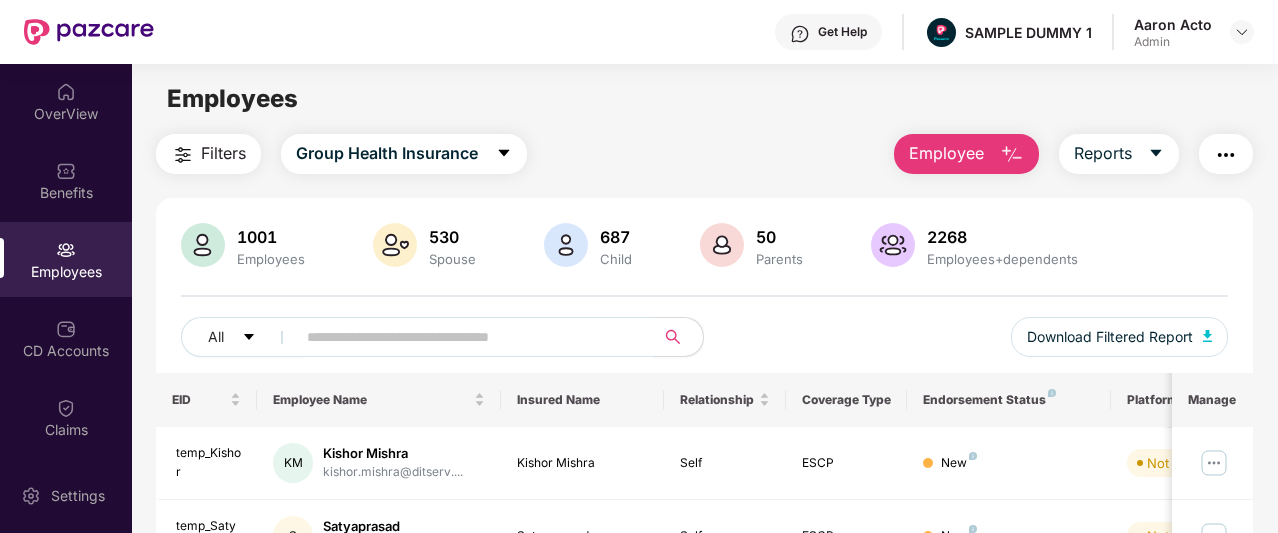 click on "Employee" at bounding box center (946, 153) 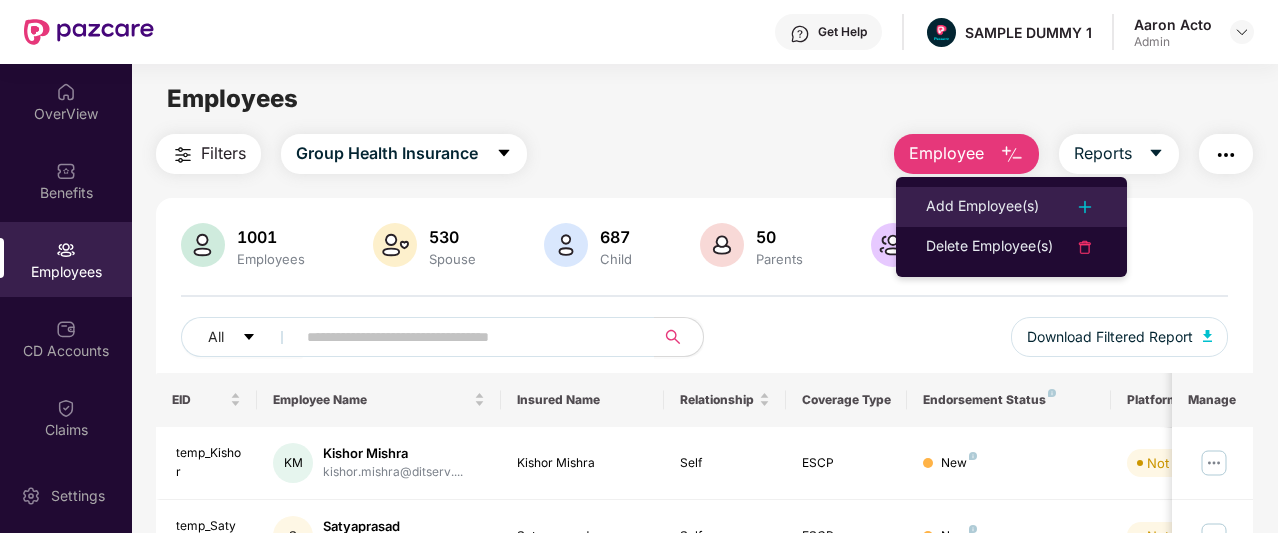 click on "Add Employee(s)" at bounding box center [982, 207] 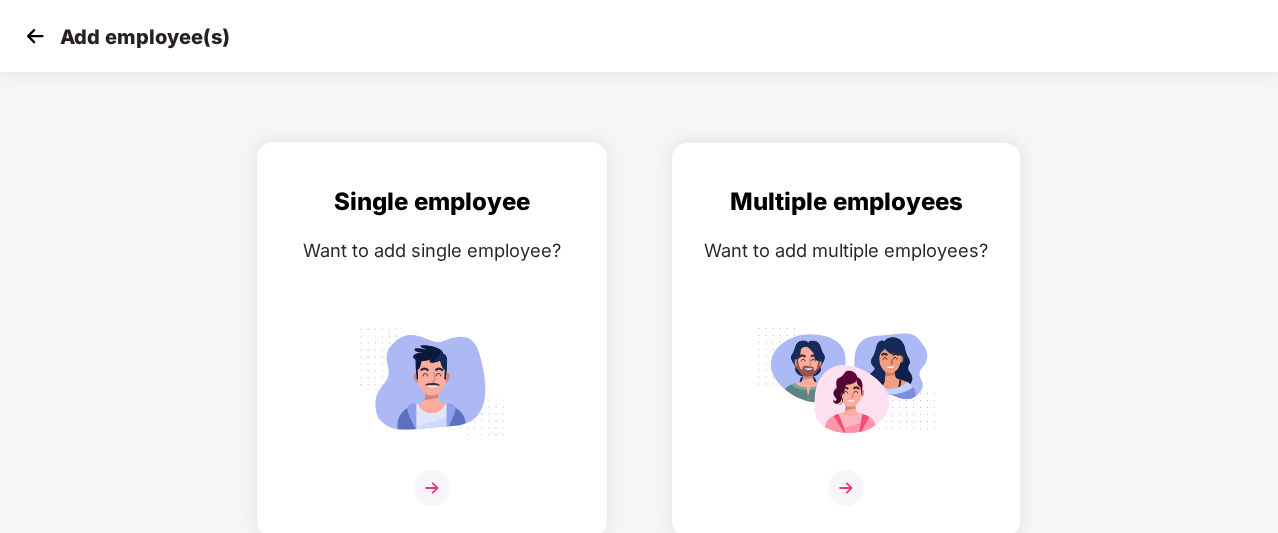 click on "Single employee Want to add single employee?" at bounding box center [432, 357] 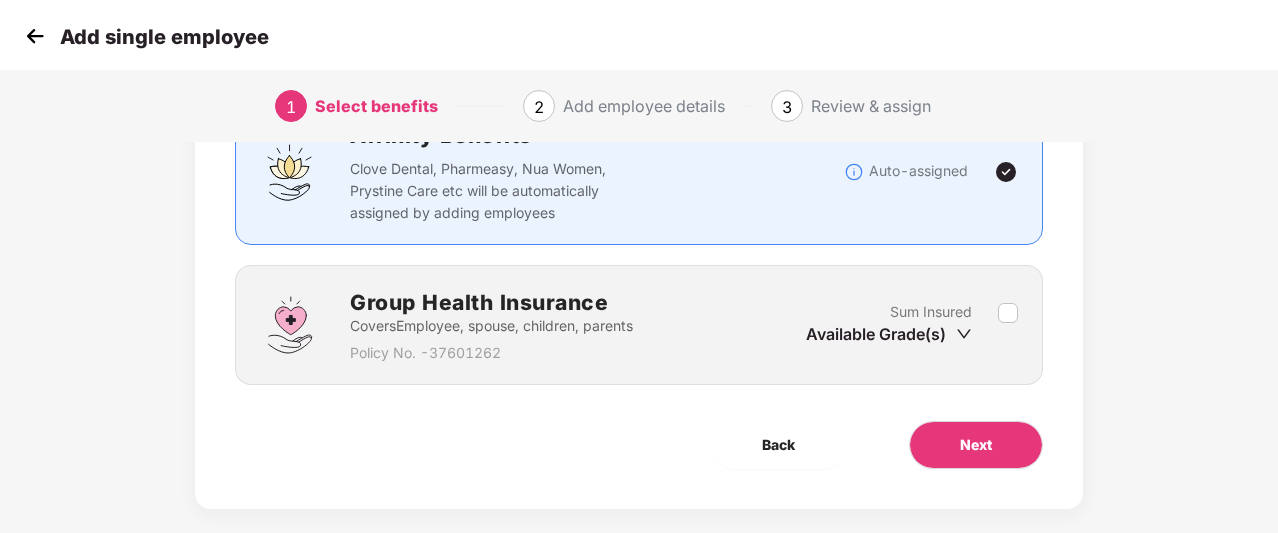 scroll, scrollTop: 182, scrollLeft: 0, axis: vertical 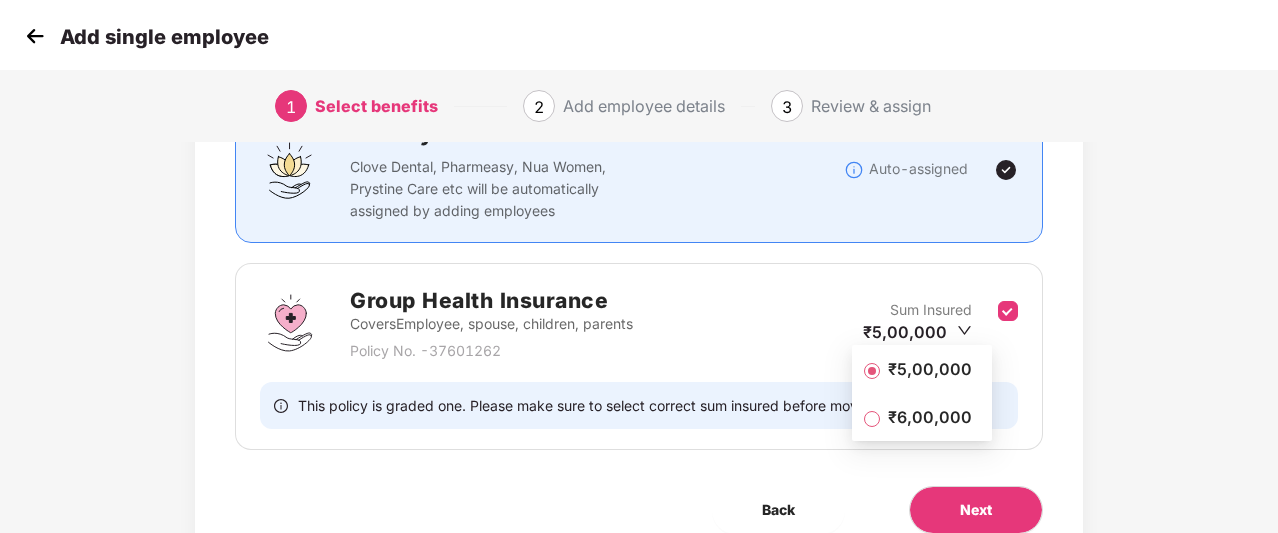 click on "₹5,00,000" at bounding box center [930, 369] 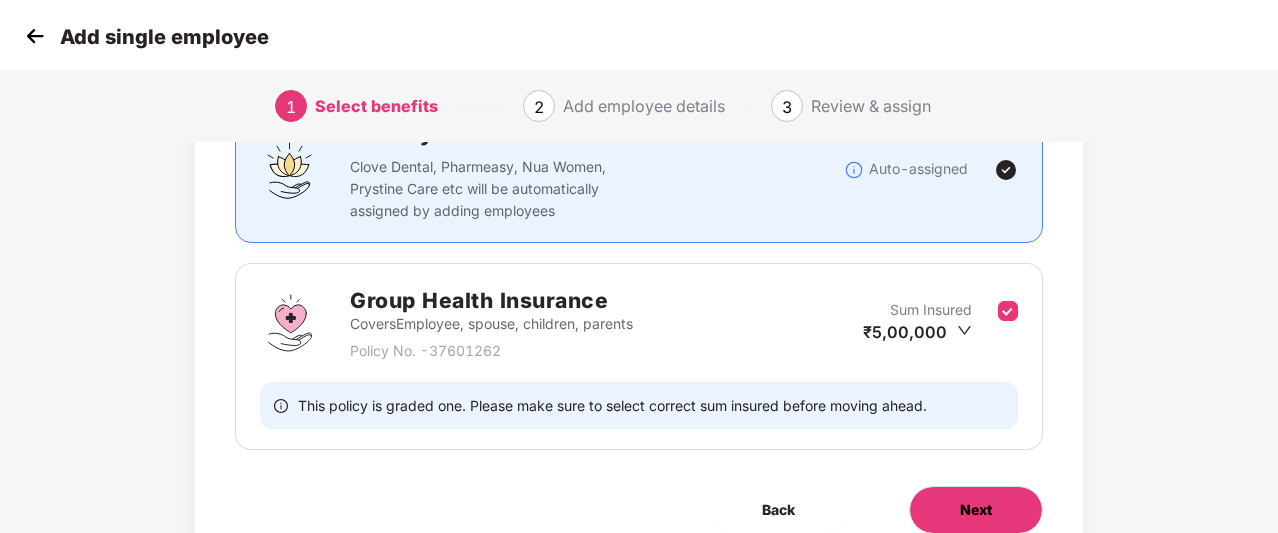 click on "Next" at bounding box center [976, 510] 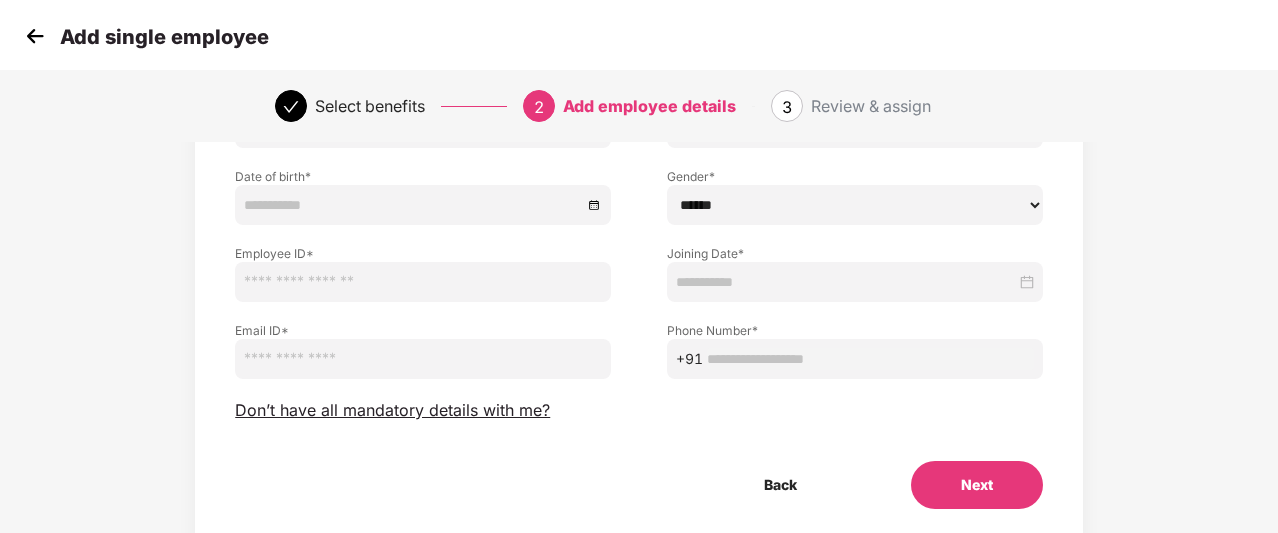 scroll, scrollTop: 202, scrollLeft: 1, axis: both 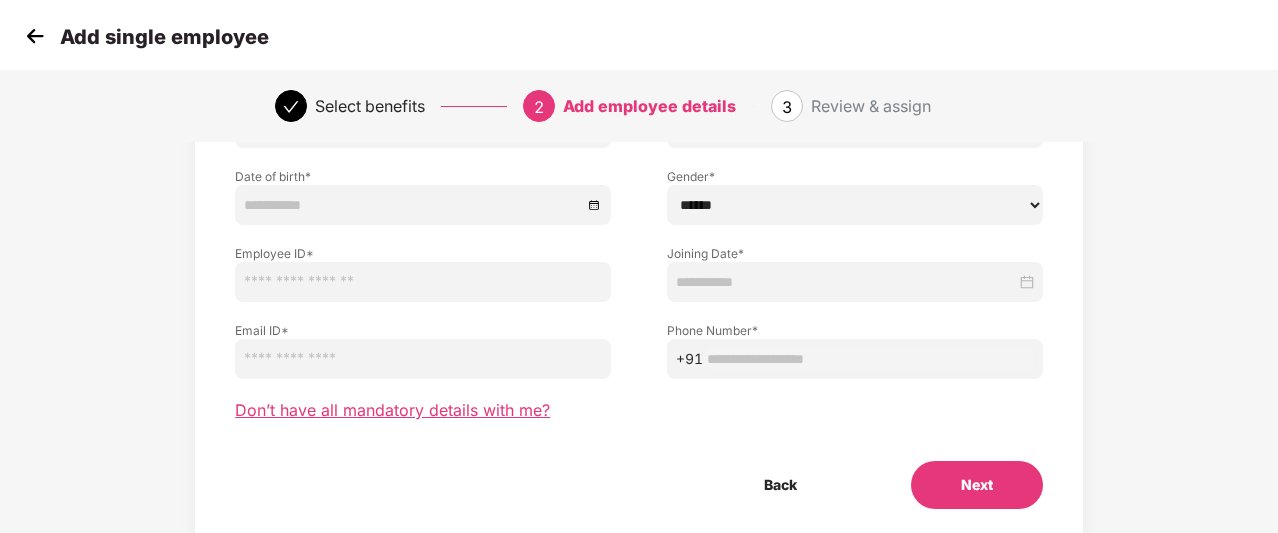 click on "Don’t have all mandatory details with me?" at bounding box center [392, 410] 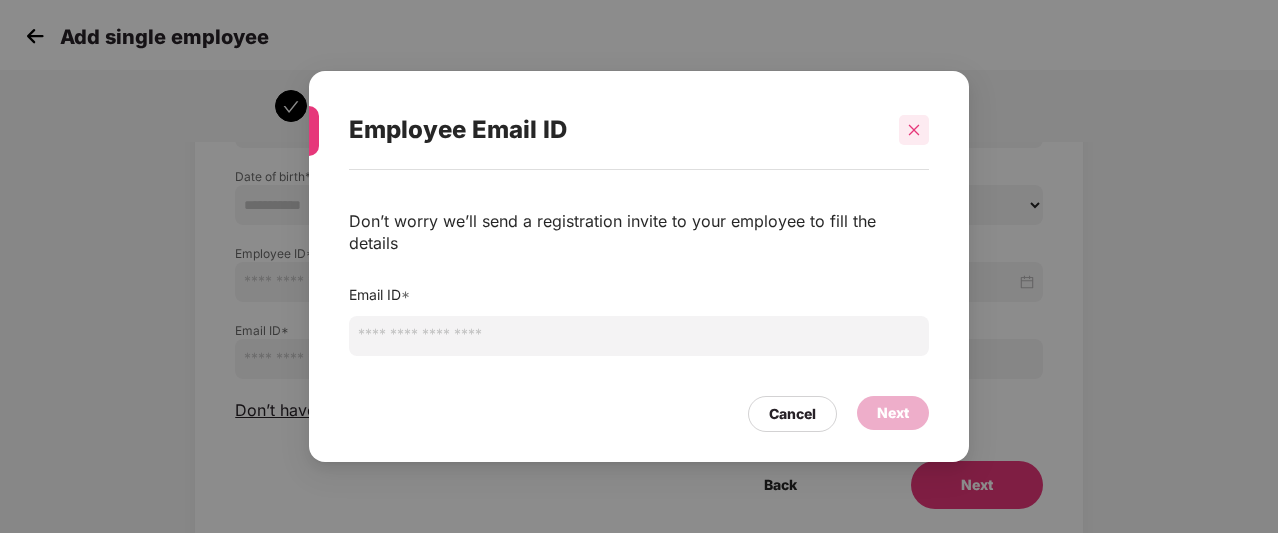 click 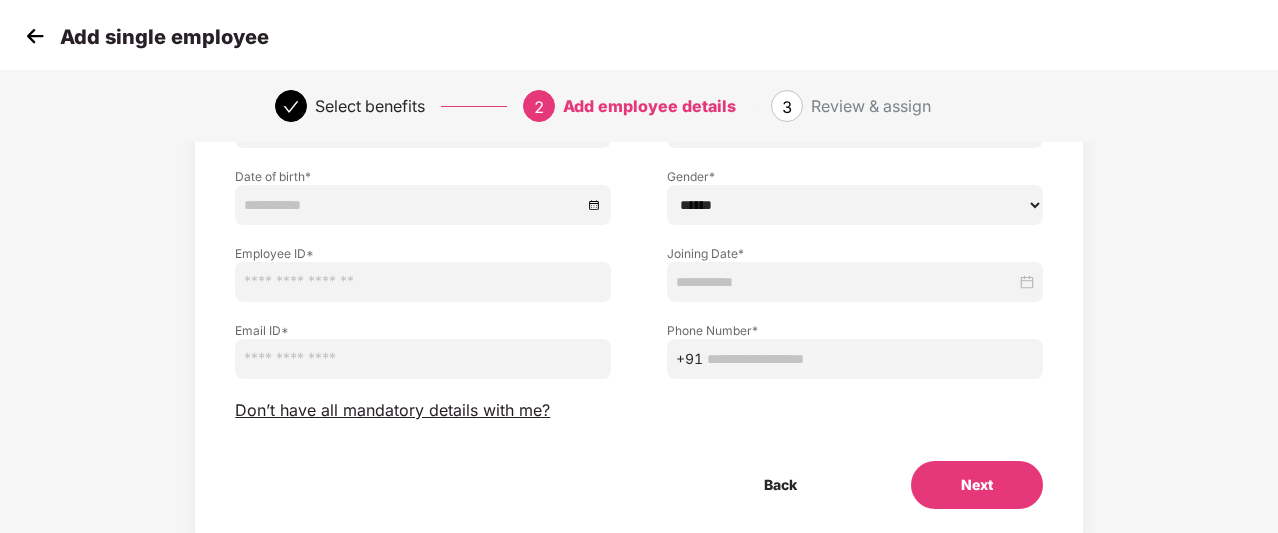 scroll, scrollTop: 0, scrollLeft: 1, axis: horizontal 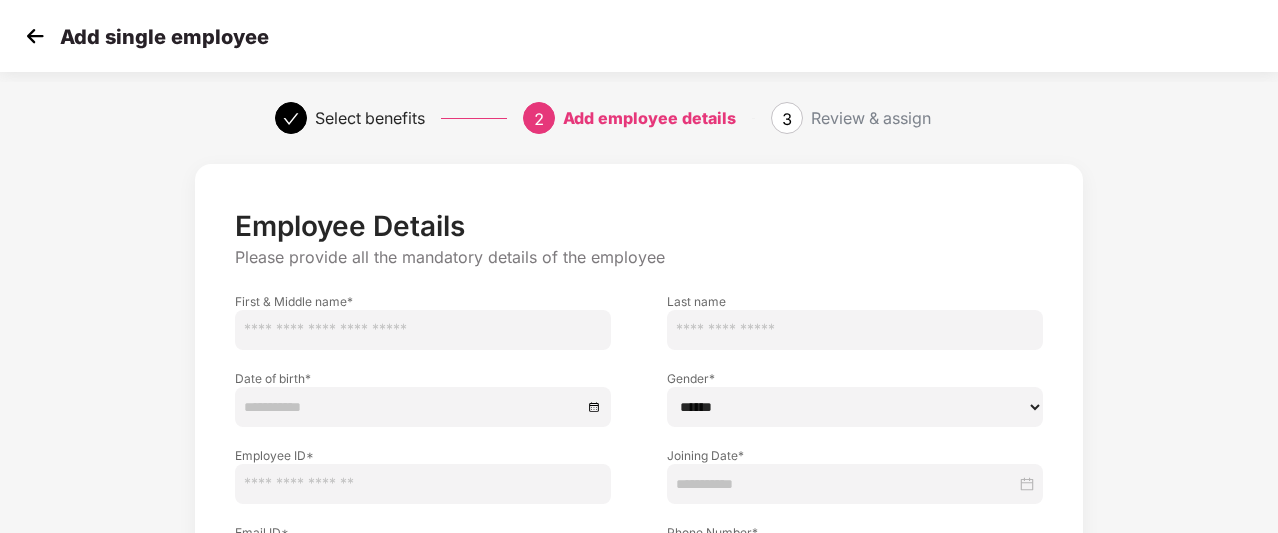click at bounding box center [35, 36] 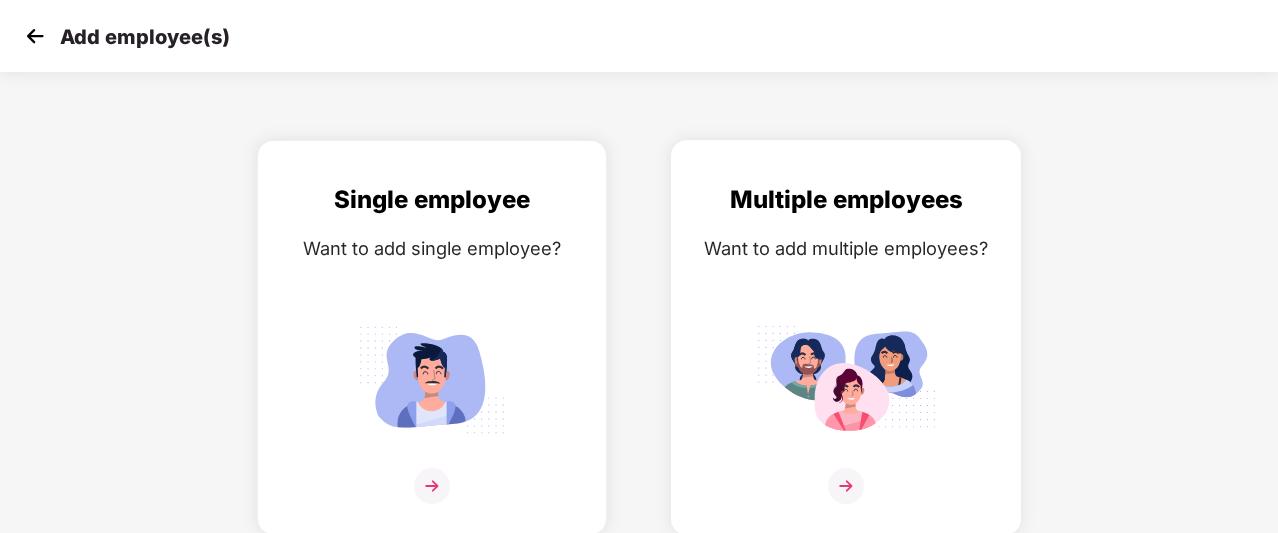 scroll, scrollTop: 32, scrollLeft: 0, axis: vertical 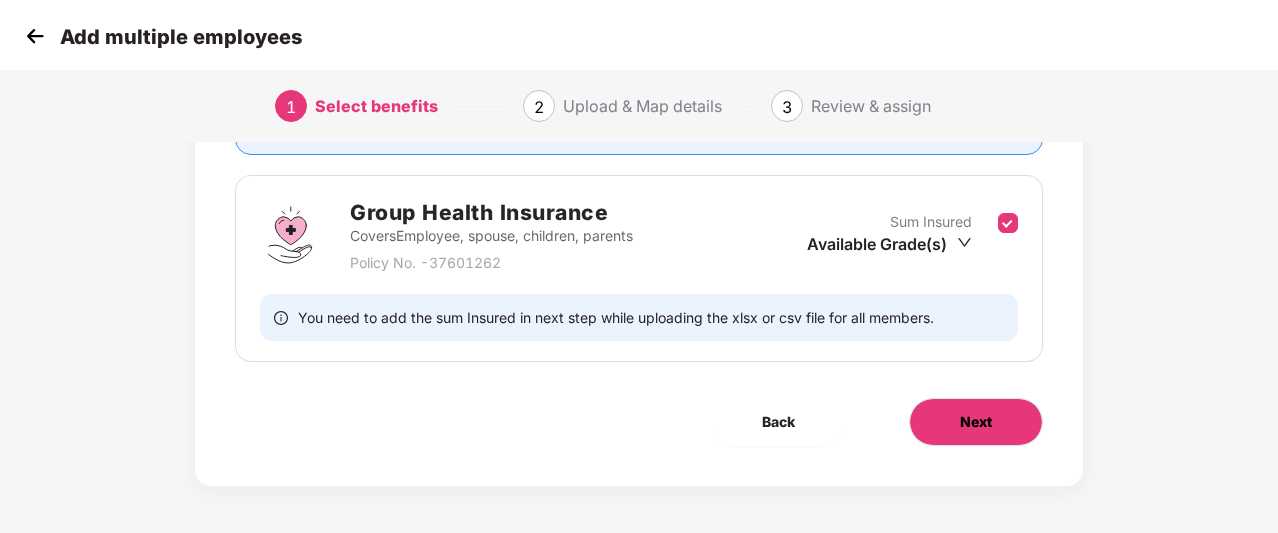 click on "Next" at bounding box center (976, 422) 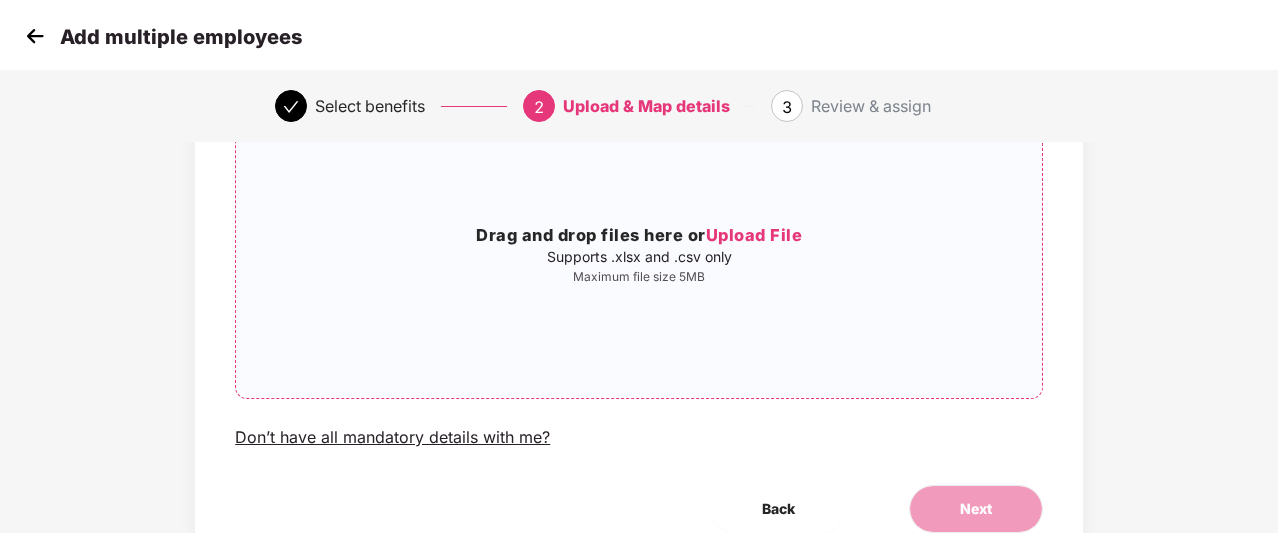 scroll, scrollTop: 270, scrollLeft: 0, axis: vertical 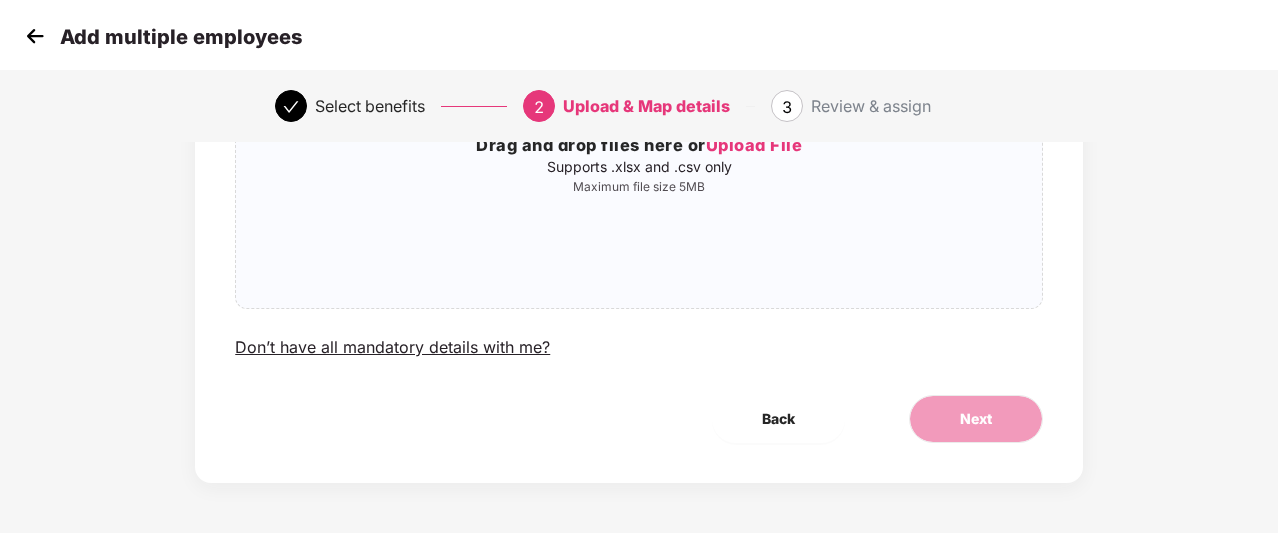 click at bounding box center [35, 36] 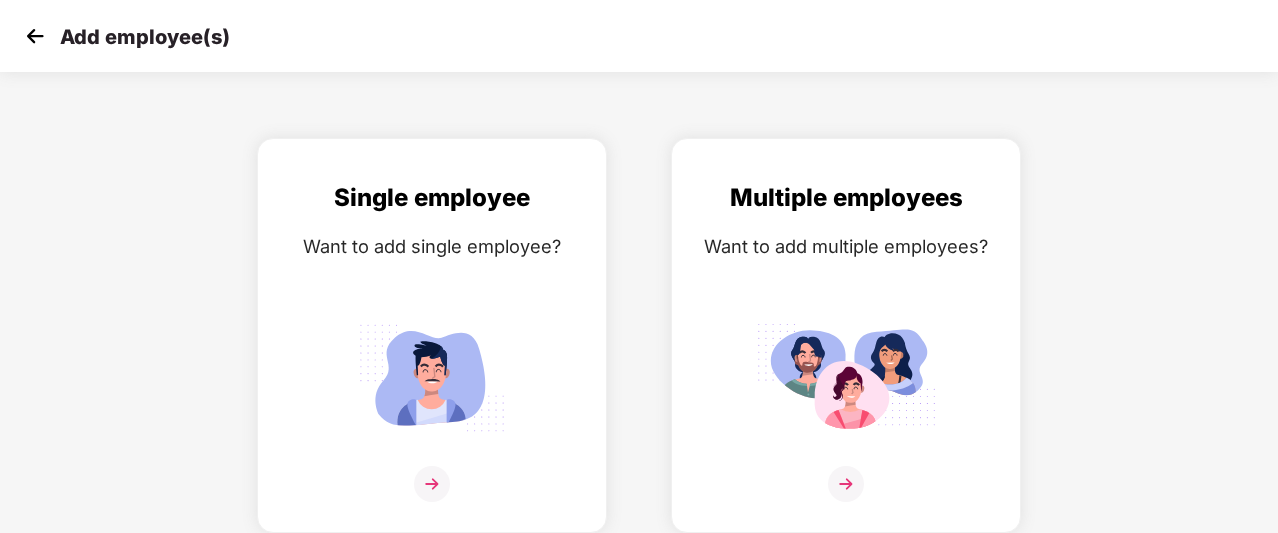 scroll, scrollTop: 0, scrollLeft: 0, axis: both 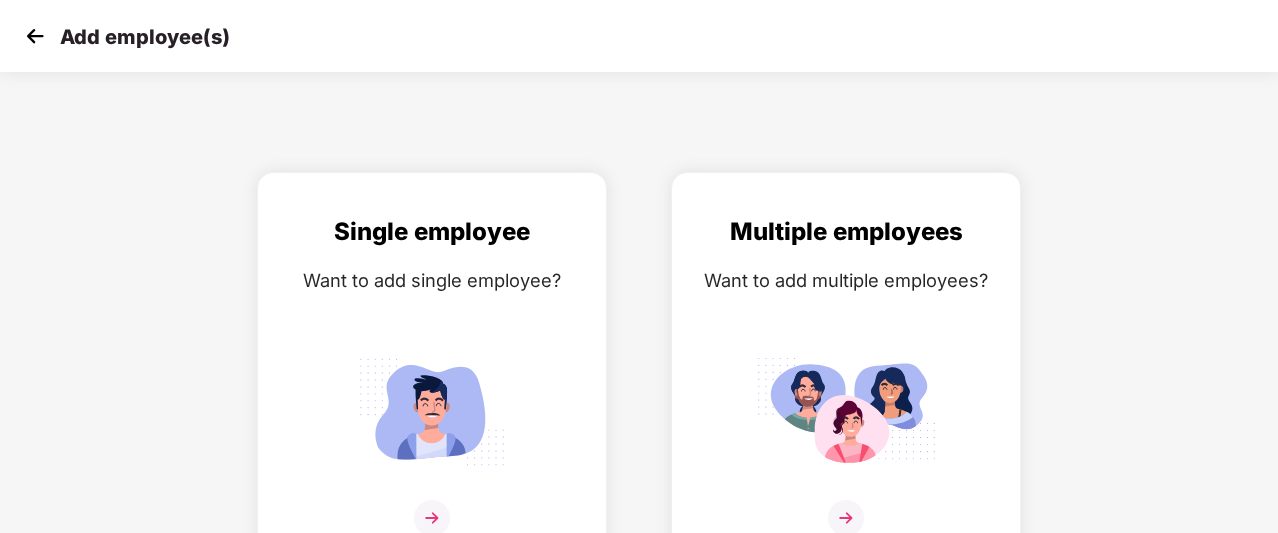 click at bounding box center [35, 36] 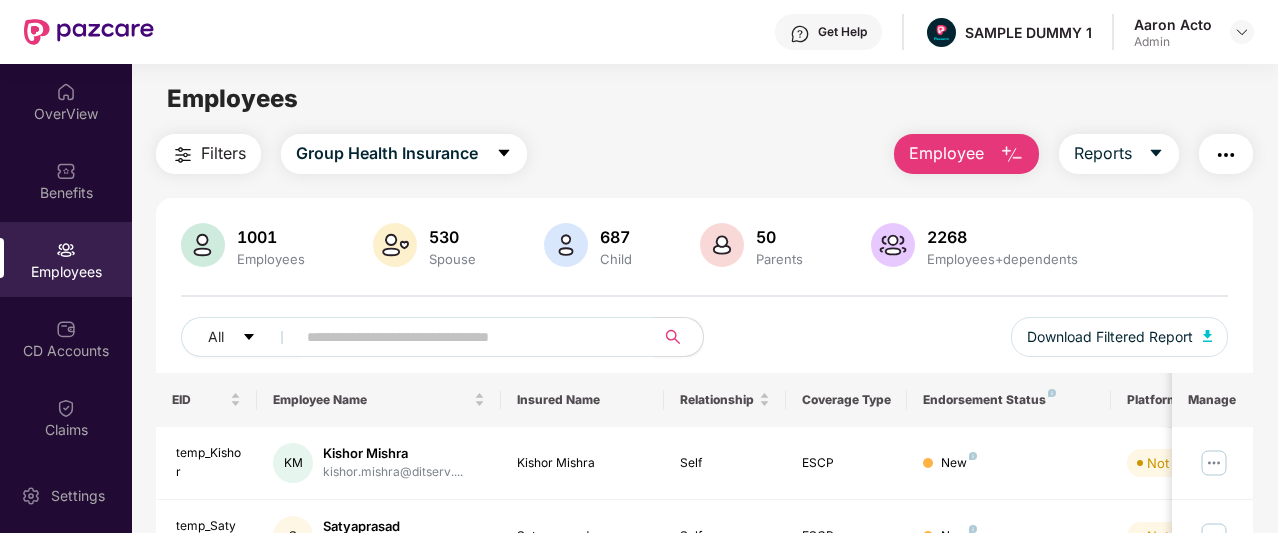 scroll, scrollTop: 83, scrollLeft: 0, axis: vertical 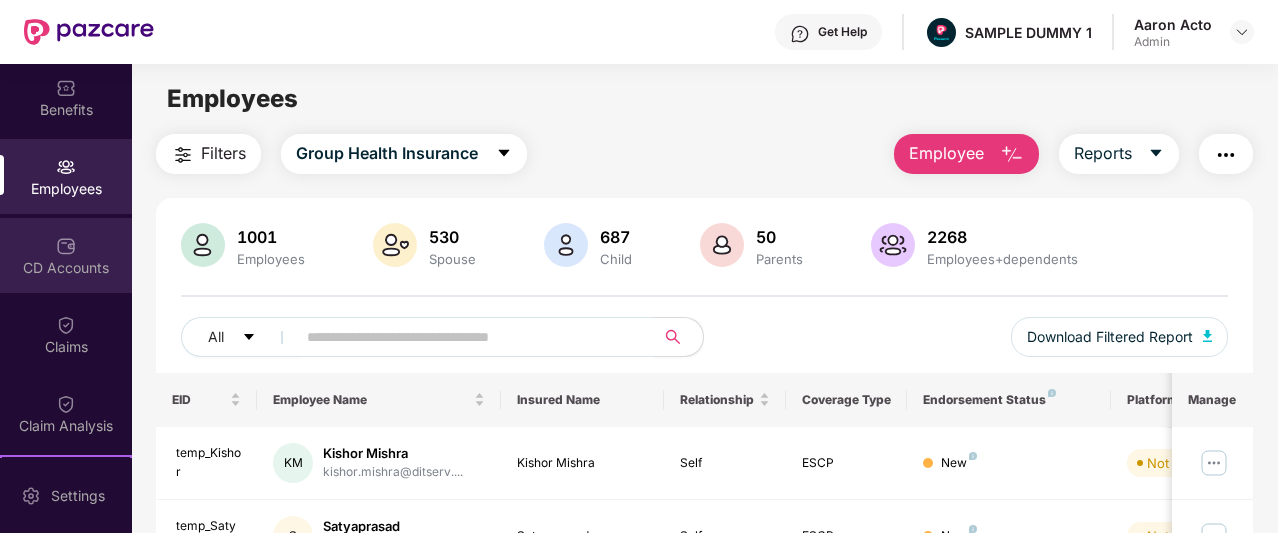 click on "CD Accounts" at bounding box center [66, 268] 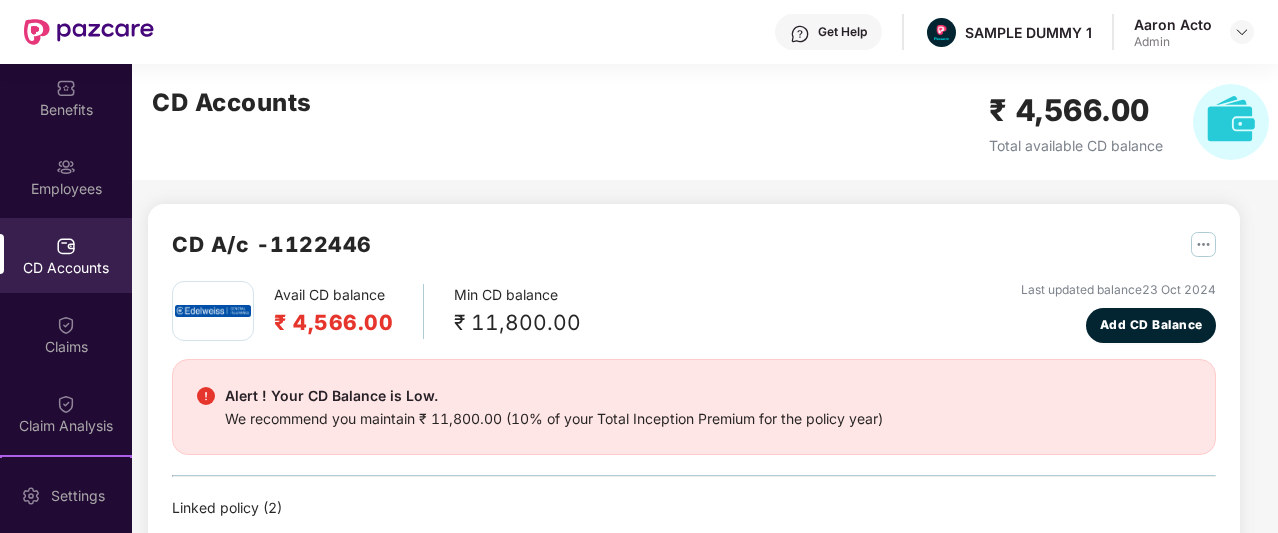 scroll, scrollTop: 1, scrollLeft: 0, axis: vertical 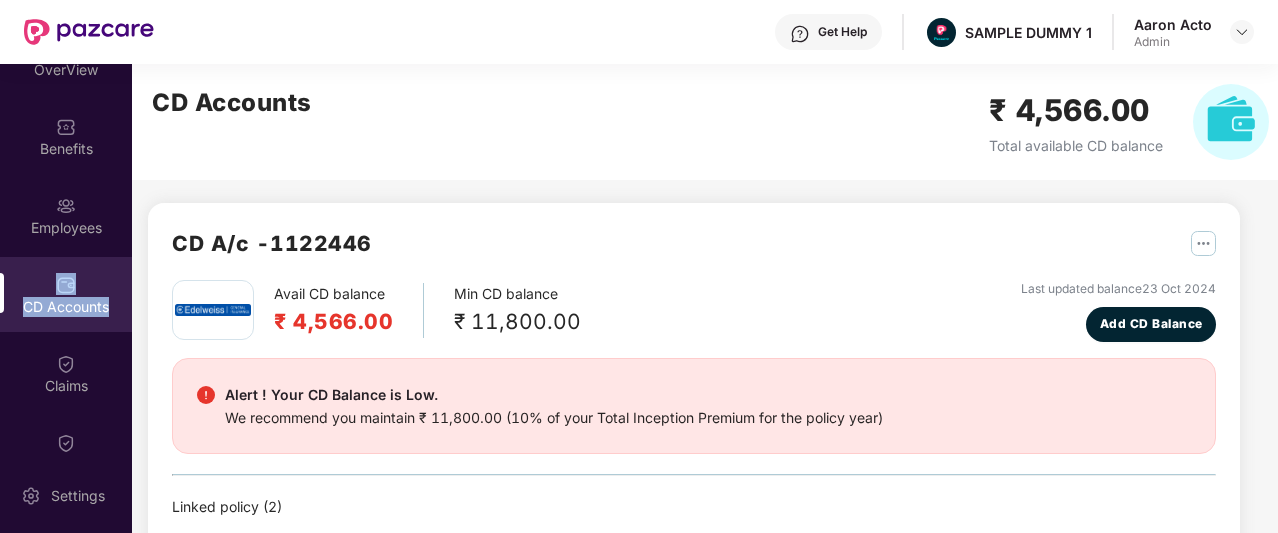 click on "OverView Benefits Employees CD Accounts Claims Claim Analysis Stepathon New Challenge Endorsements My Orders Pazcard" at bounding box center [66, 261] 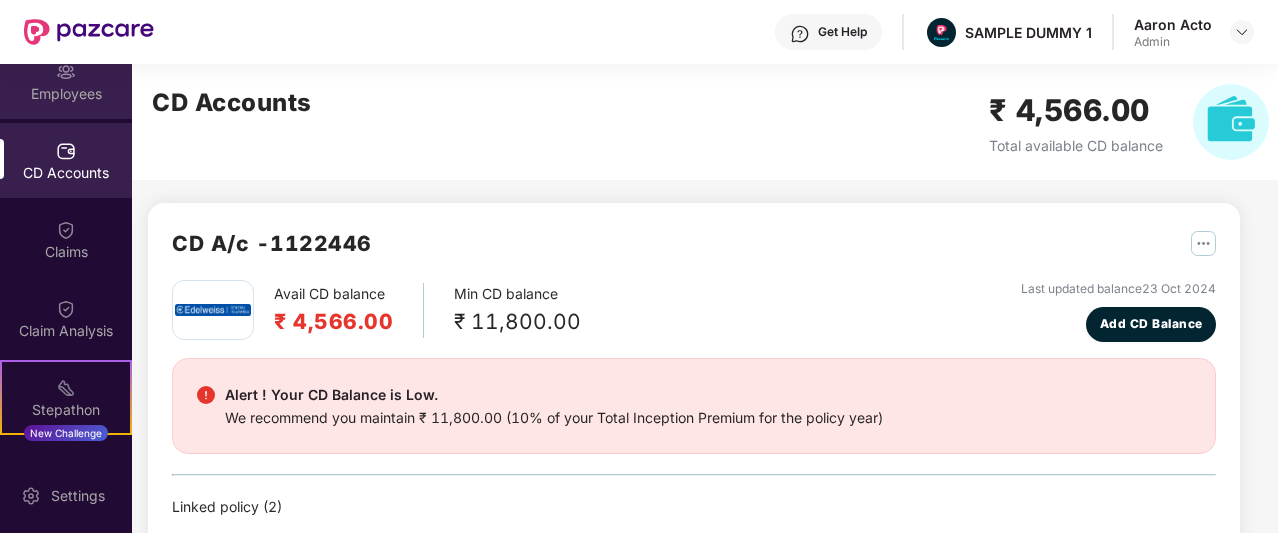 scroll, scrollTop: 222, scrollLeft: 0, axis: vertical 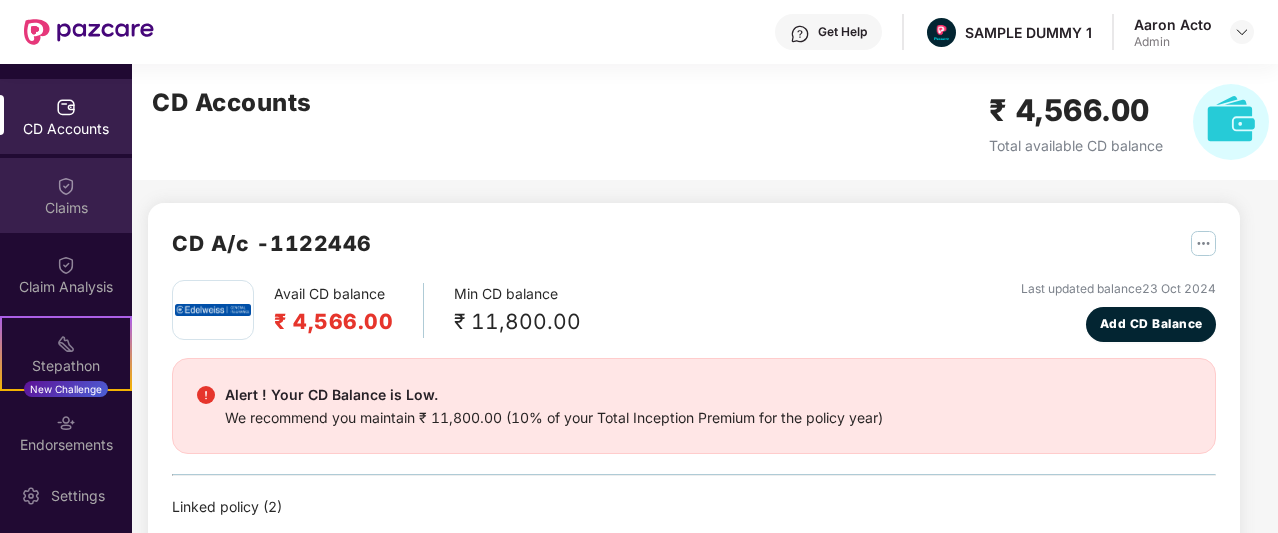click on "Claims" at bounding box center [66, 195] 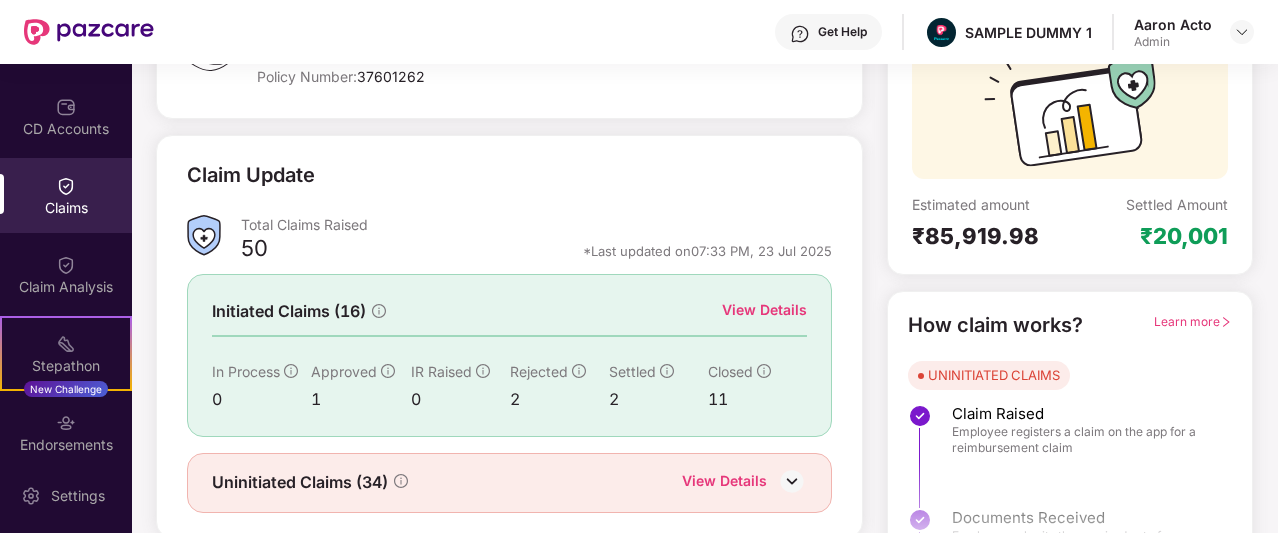 scroll, scrollTop: 248, scrollLeft: 0, axis: vertical 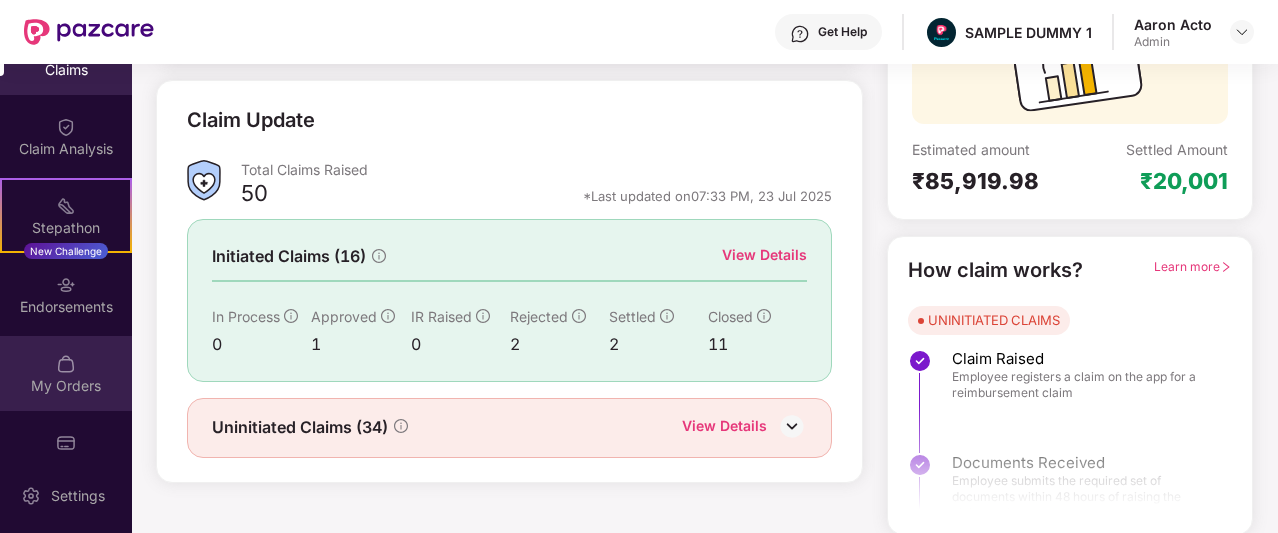 click on "My Orders" at bounding box center [66, 386] 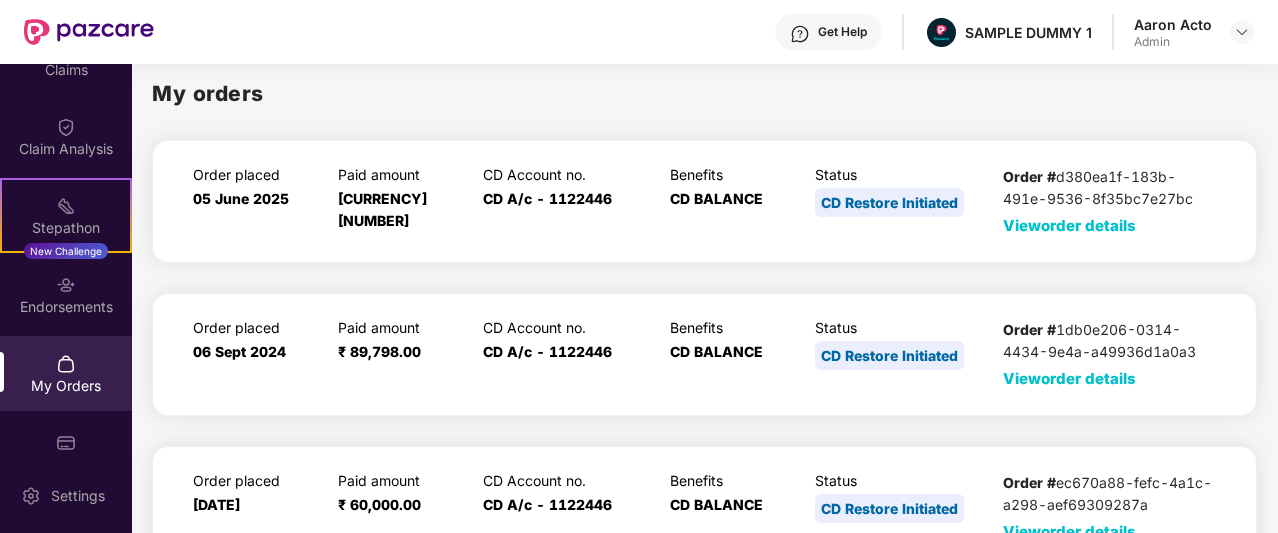 scroll, scrollTop: 0, scrollLeft: 0, axis: both 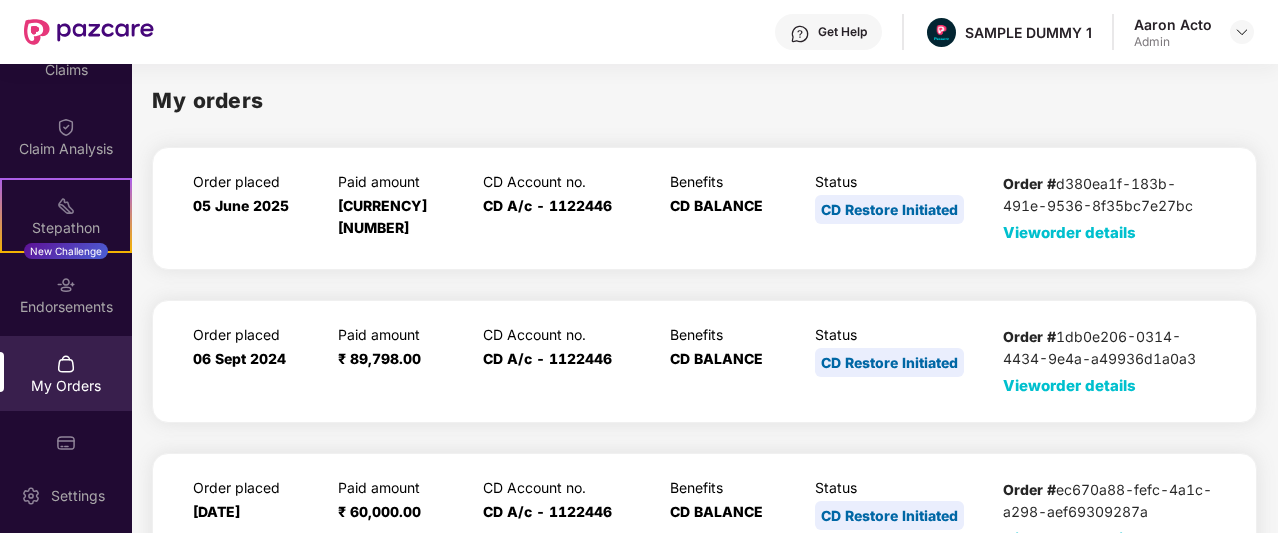 click on "View  order details" at bounding box center [1069, 232] 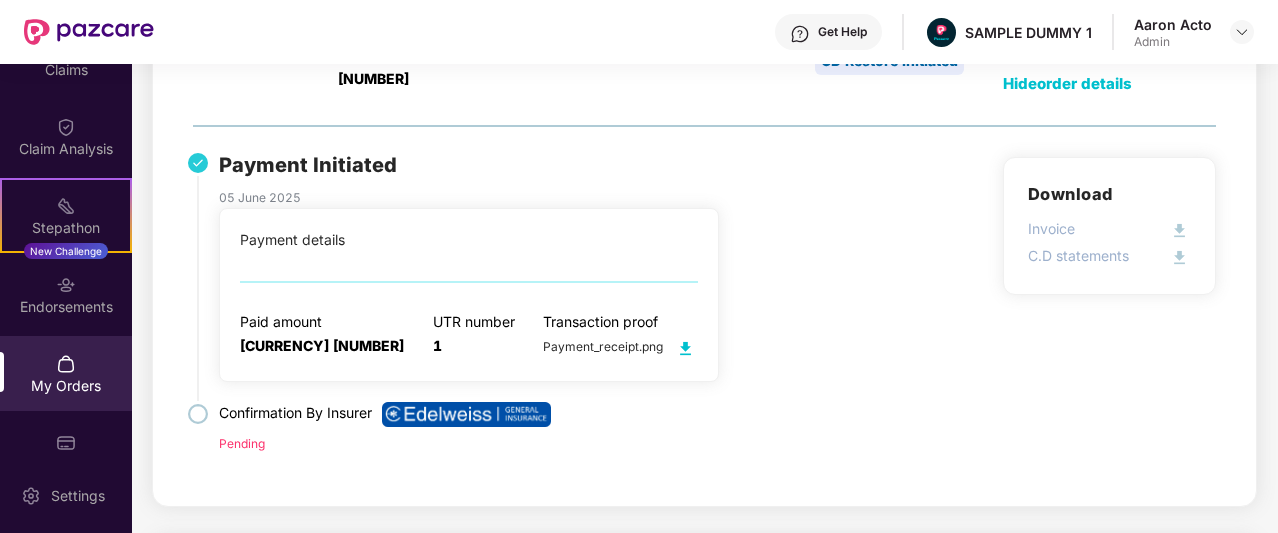 scroll, scrollTop: 148, scrollLeft: 0, axis: vertical 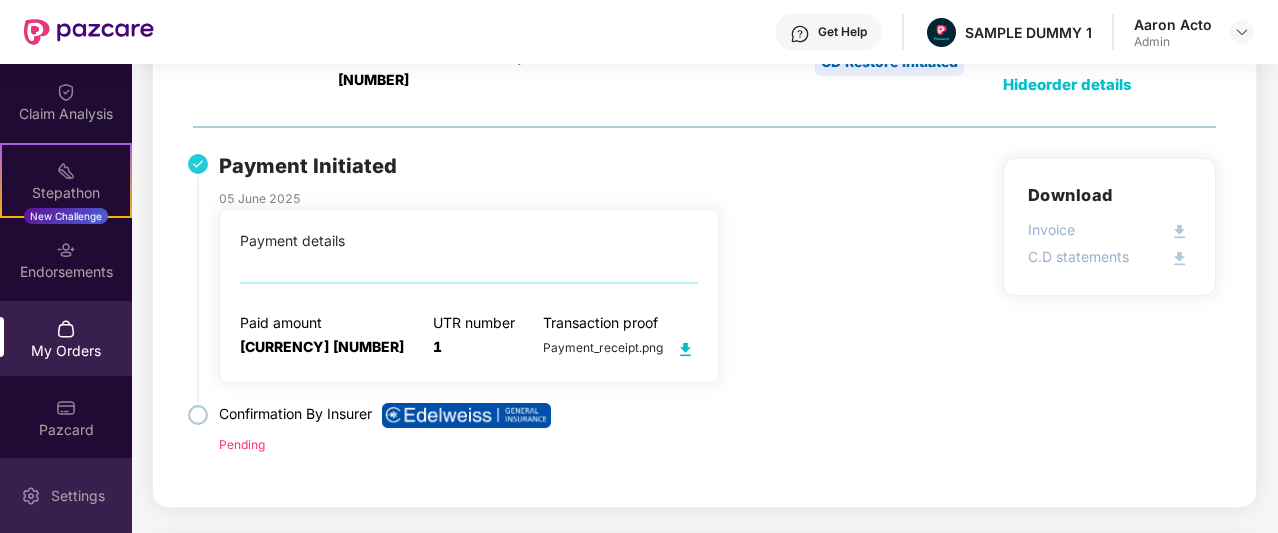 click on "Settings" at bounding box center [78, 496] 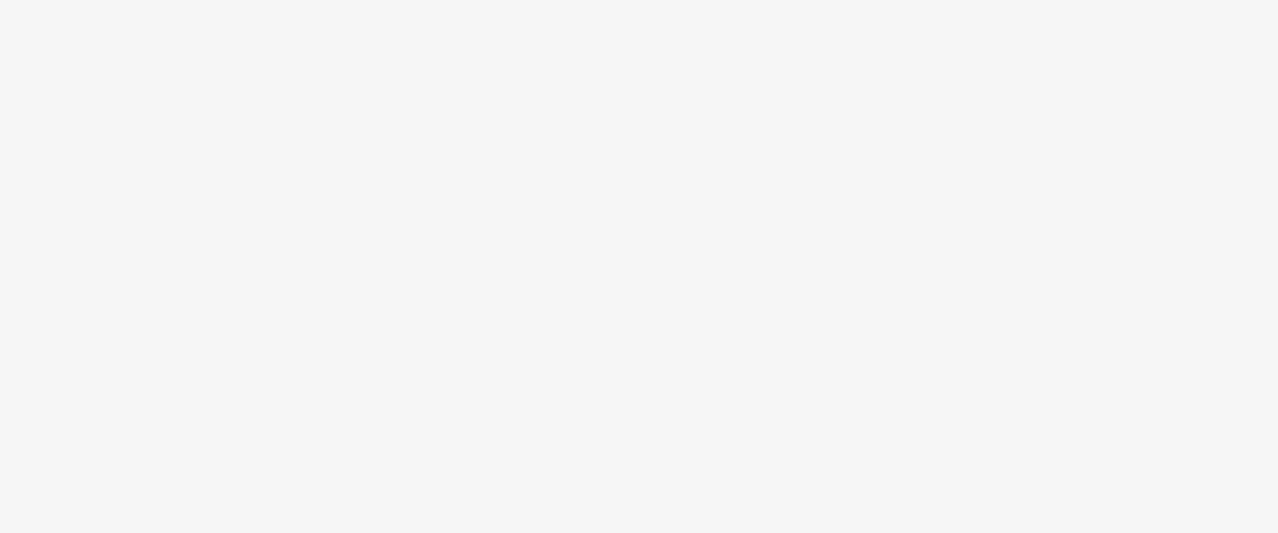 scroll, scrollTop: 0, scrollLeft: 0, axis: both 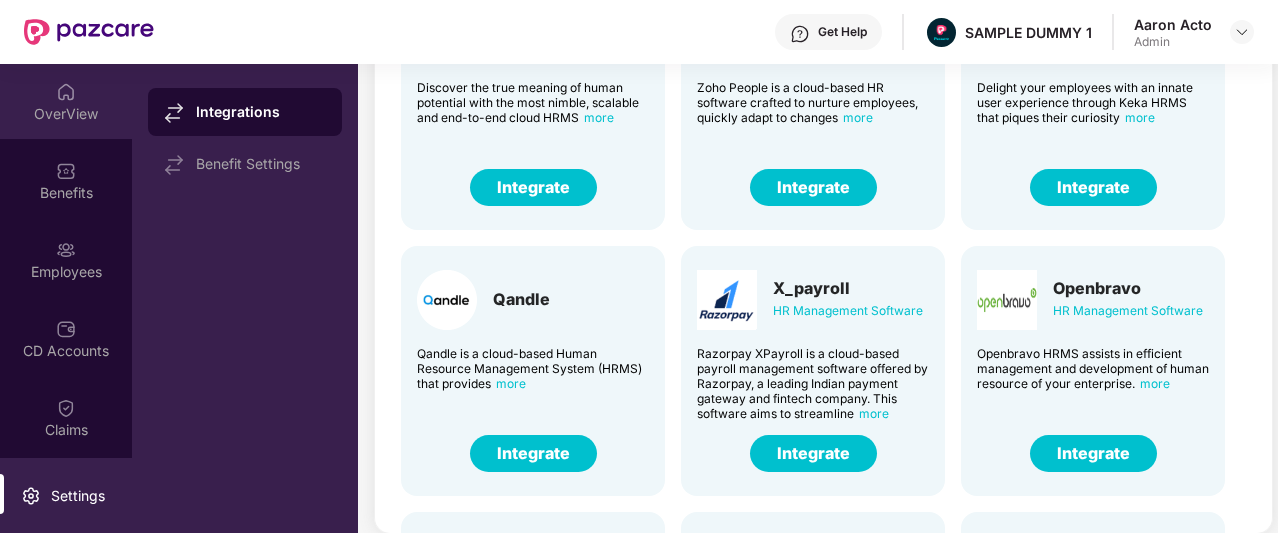 click on "OverView" at bounding box center [66, 101] 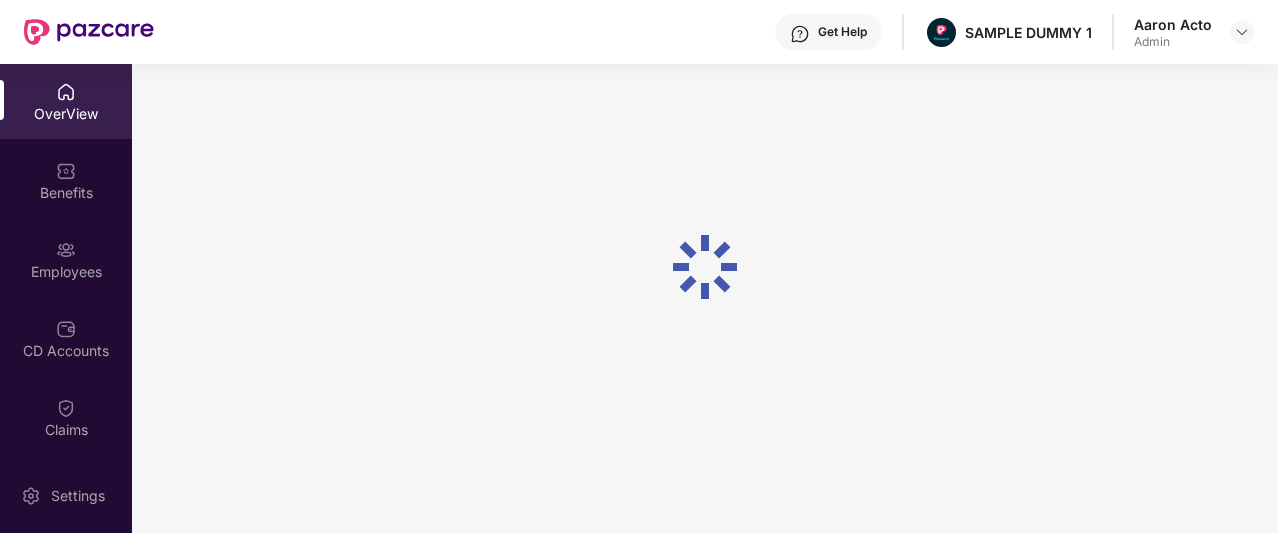 scroll, scrollTop: 64, scrollLeft: 0, axis: vertical 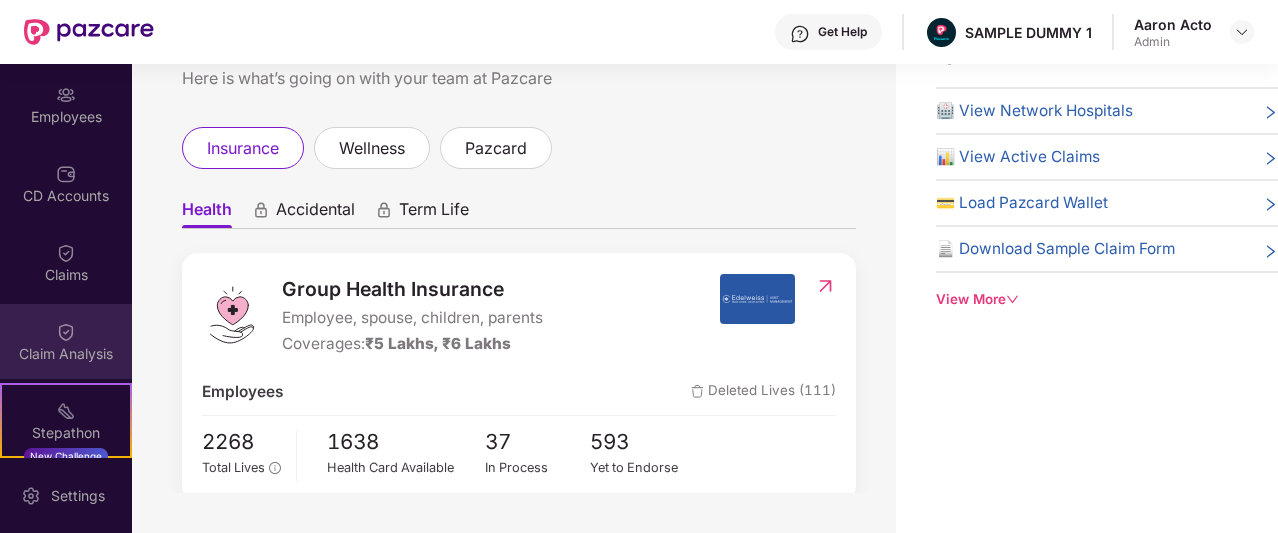 click at bounding box center [66, 332] 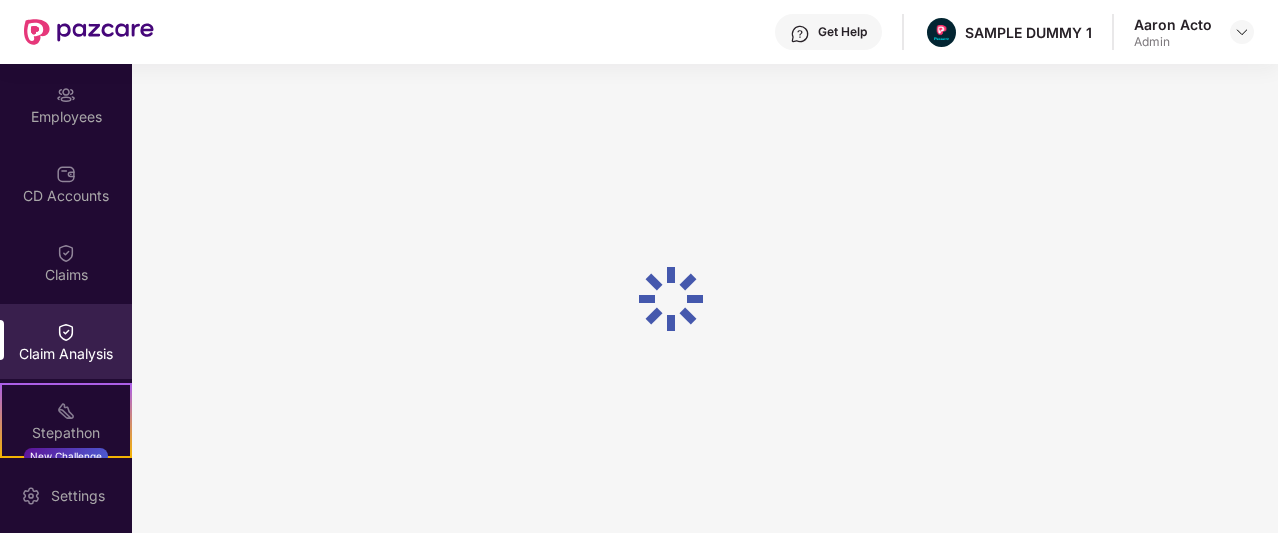 scroll, scrollTop: 0, scrollLeft: 0, axis: both 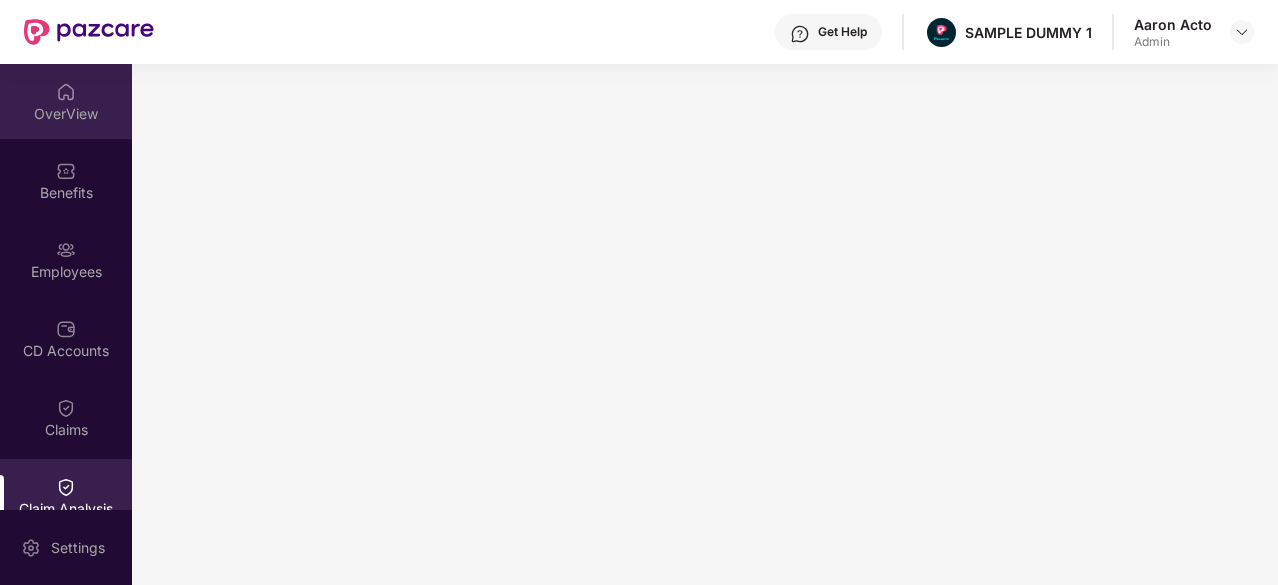 click at bounding box center (66, 92) 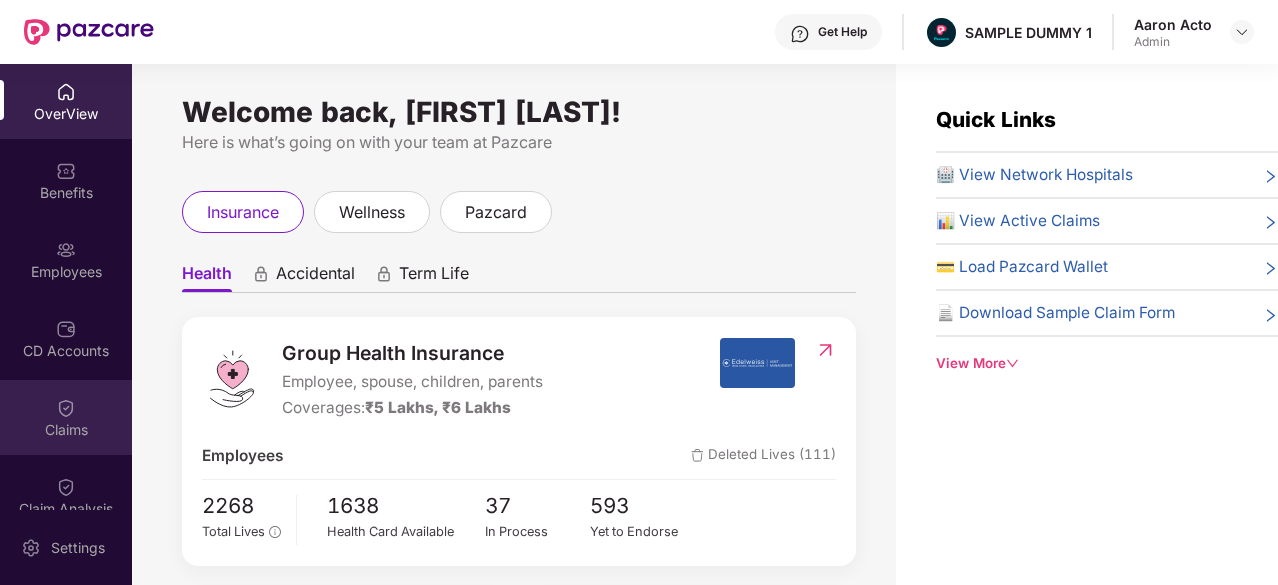 scroll, scrollTop: 95, scrollLeft: 0, axis: vertical 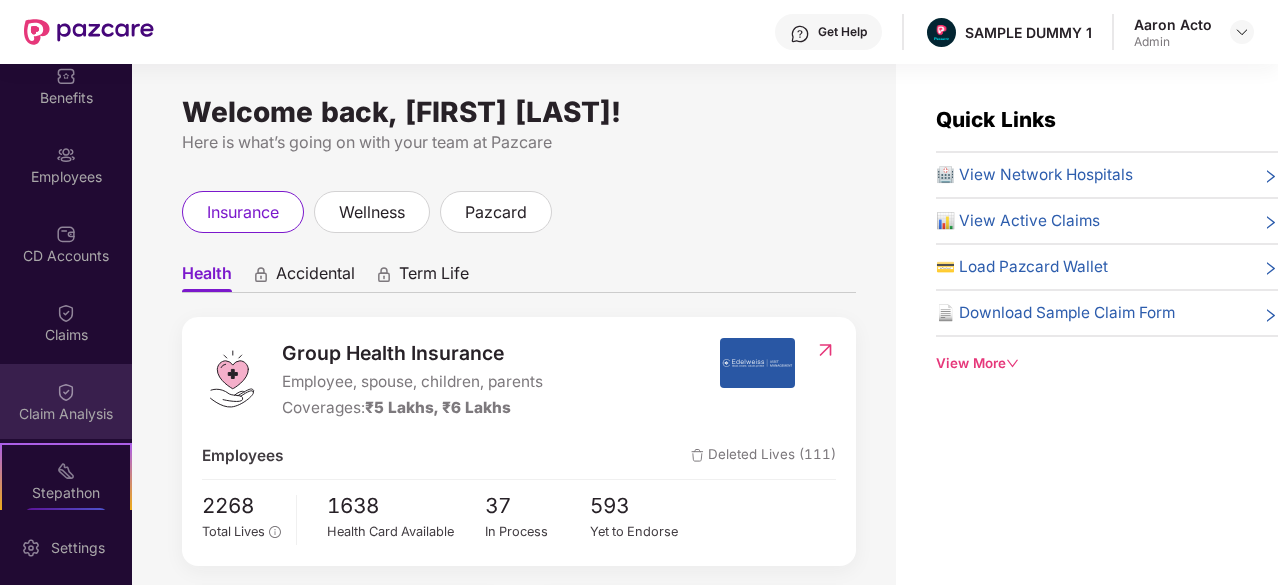 click at bounding box center [66, 392] 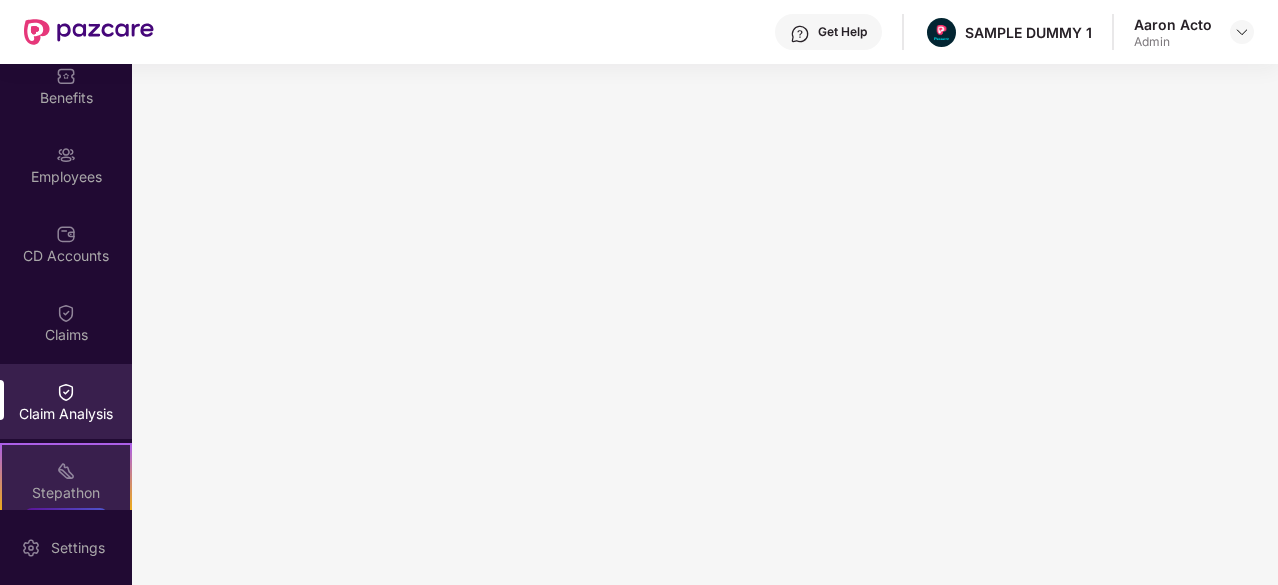 click on "Stepathon" at bounding box center [66, 493] 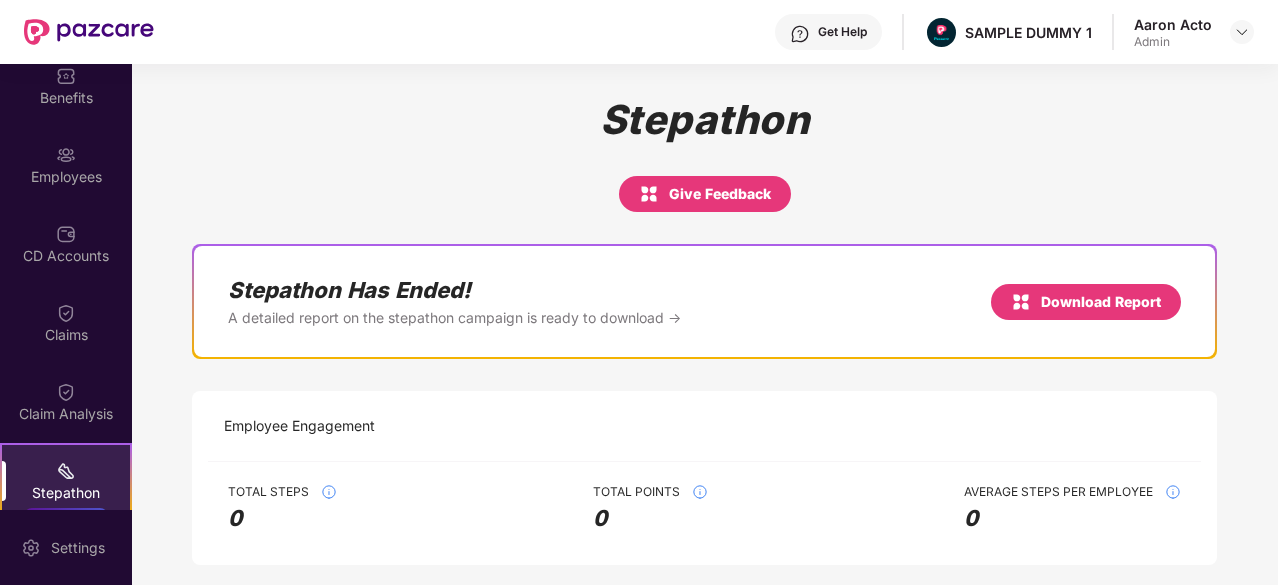 click on "Get Help" at bounding box center [842, 32] 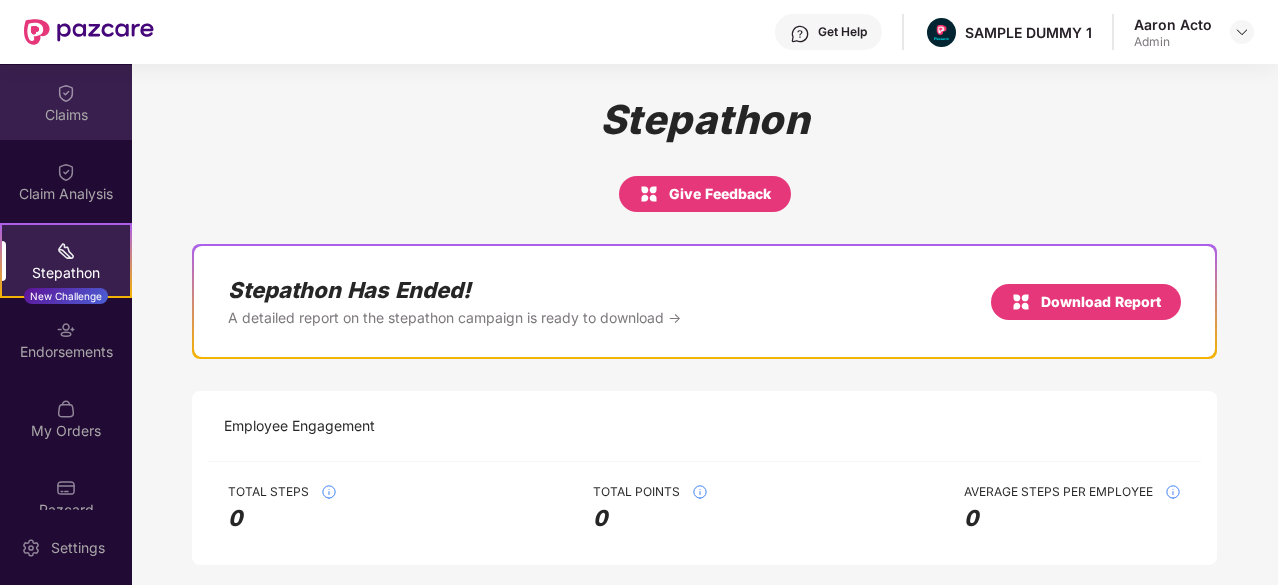 scroll, scrollTop: 343, scrollLeft: 0, axis: vertical 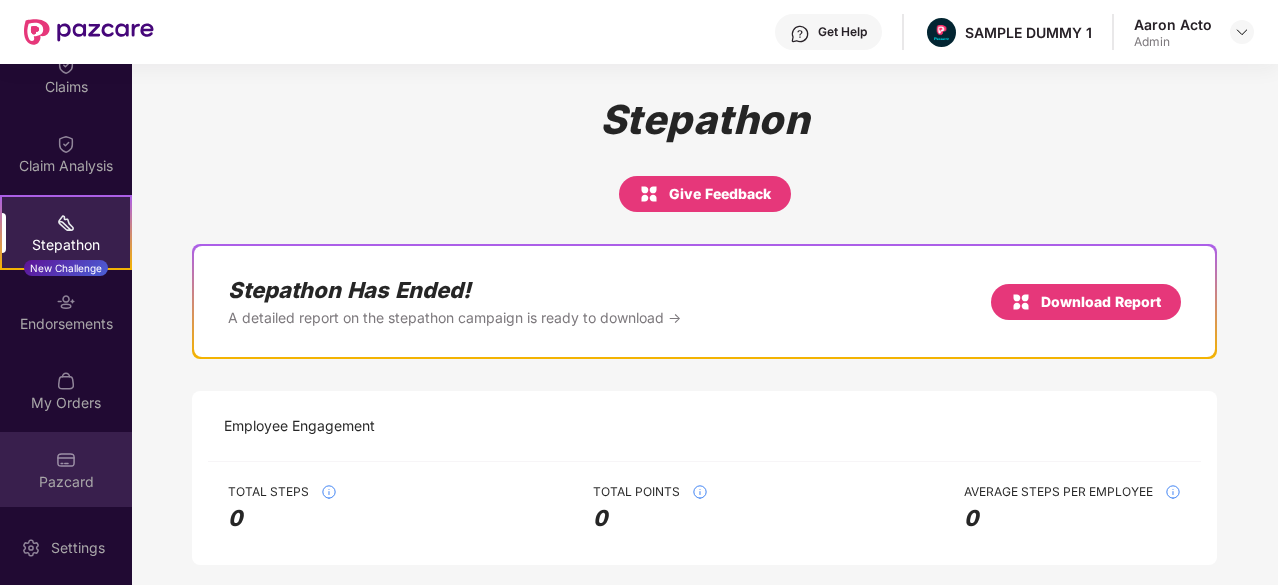 click on "Pazcard" at bounding box center (66, 482) 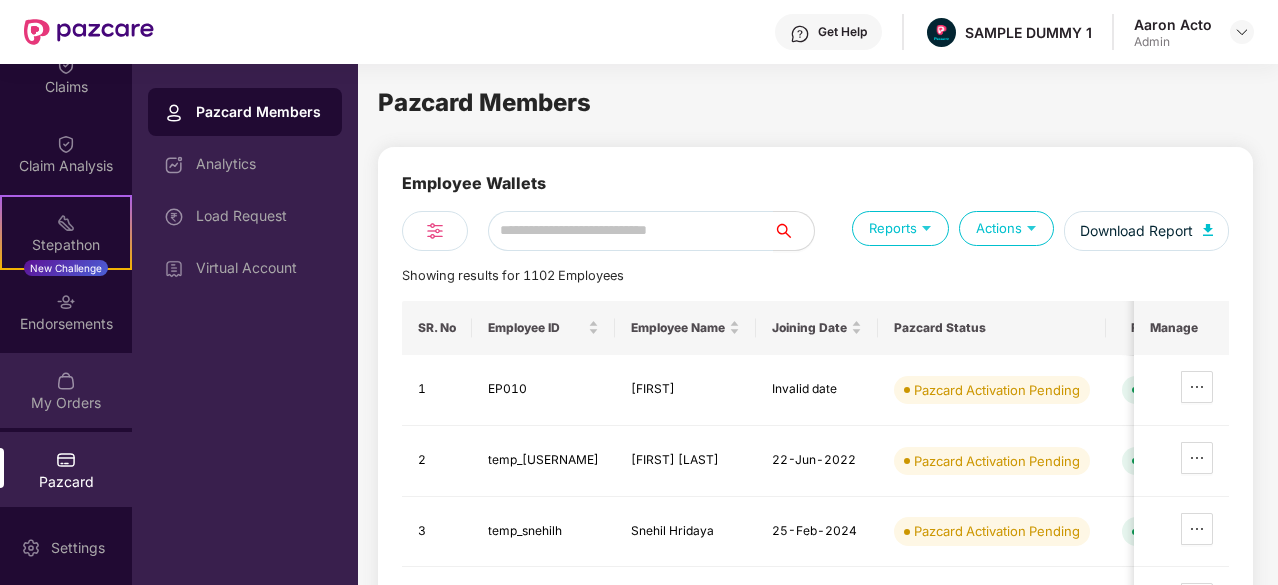 scroll, scrollTop: 0, scrollLeft: 0, axis: both 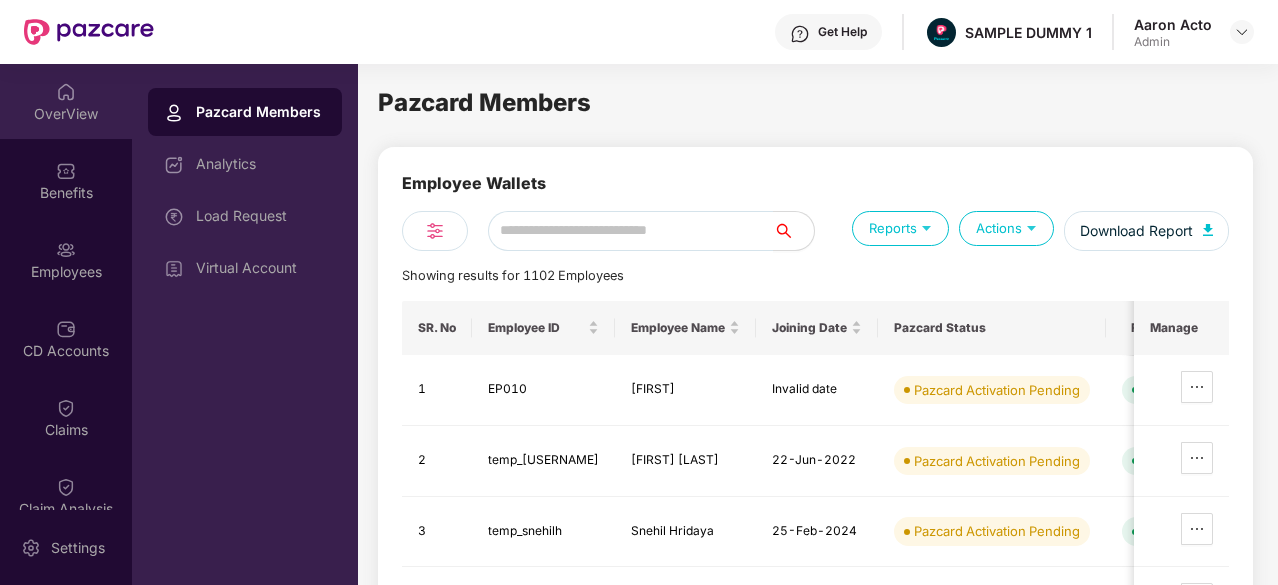 click on "OverView" at bounding box center (66, 114) 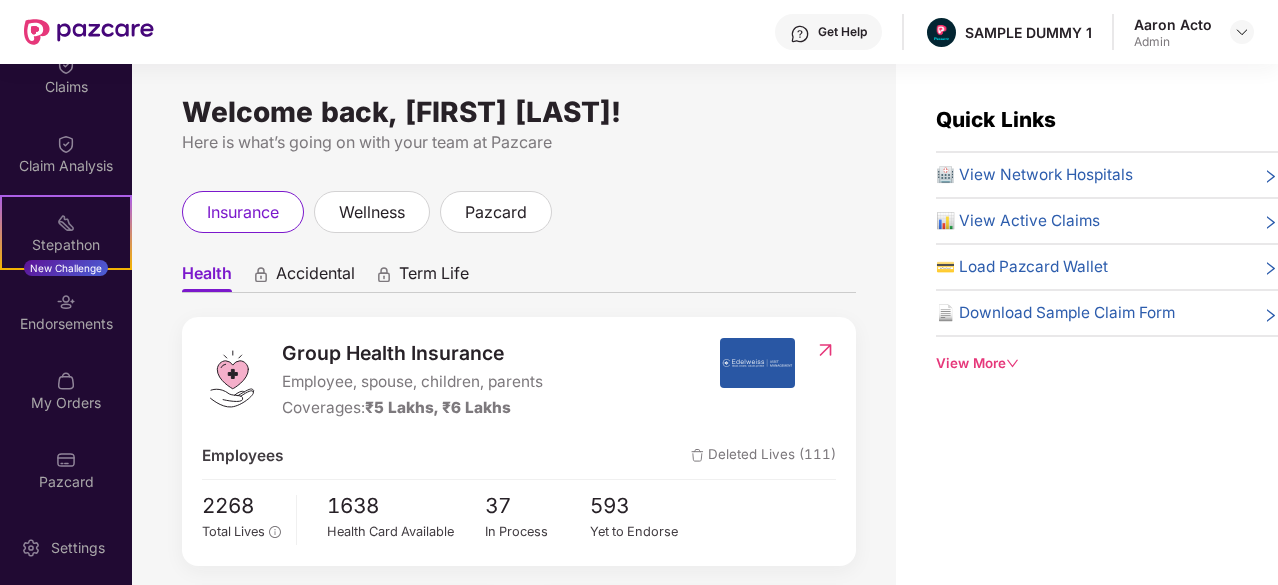 scroll, scrollTop: 0, scrollLeft: 0, axis: both 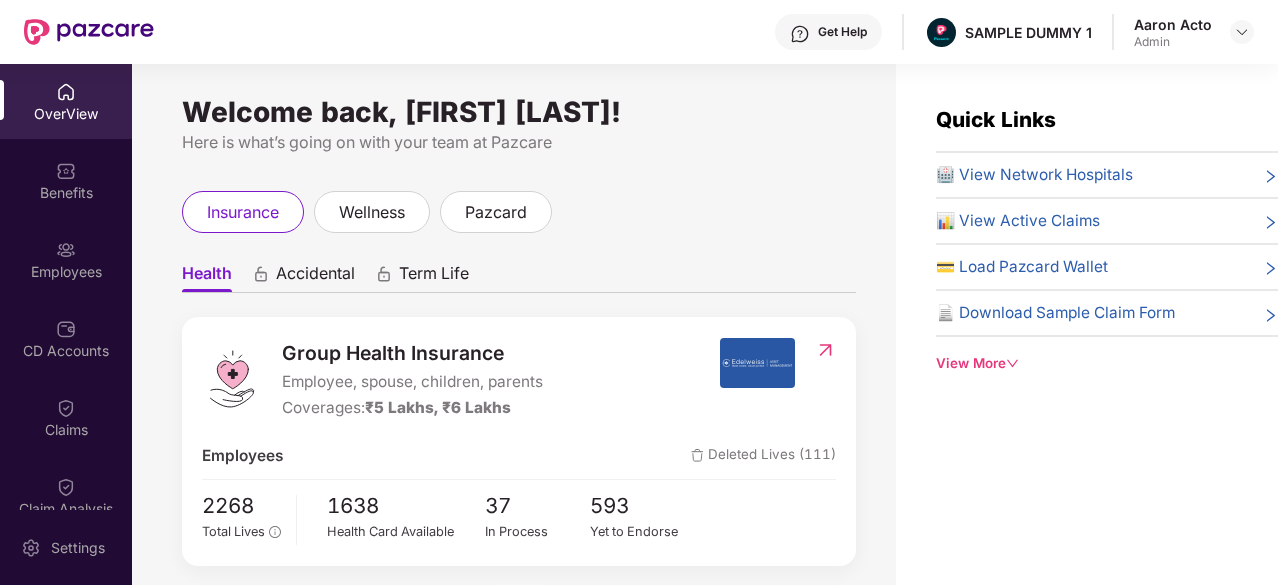 click on "OverView" at bounding box center [66, 114] 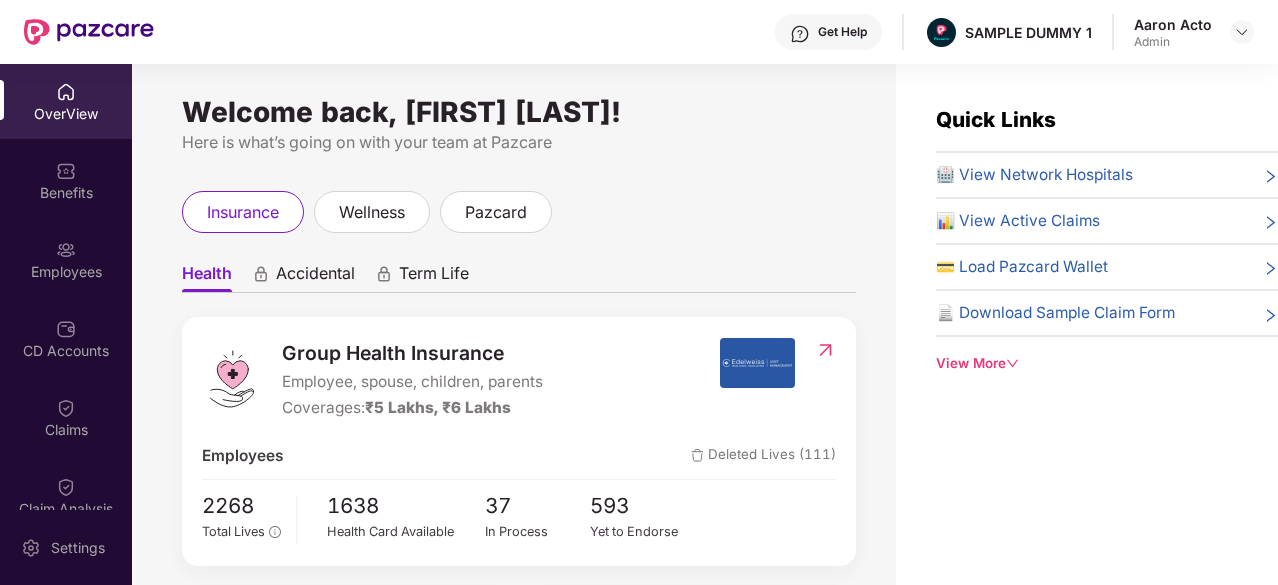 click on "View More" at bounding box center (1107, 363) 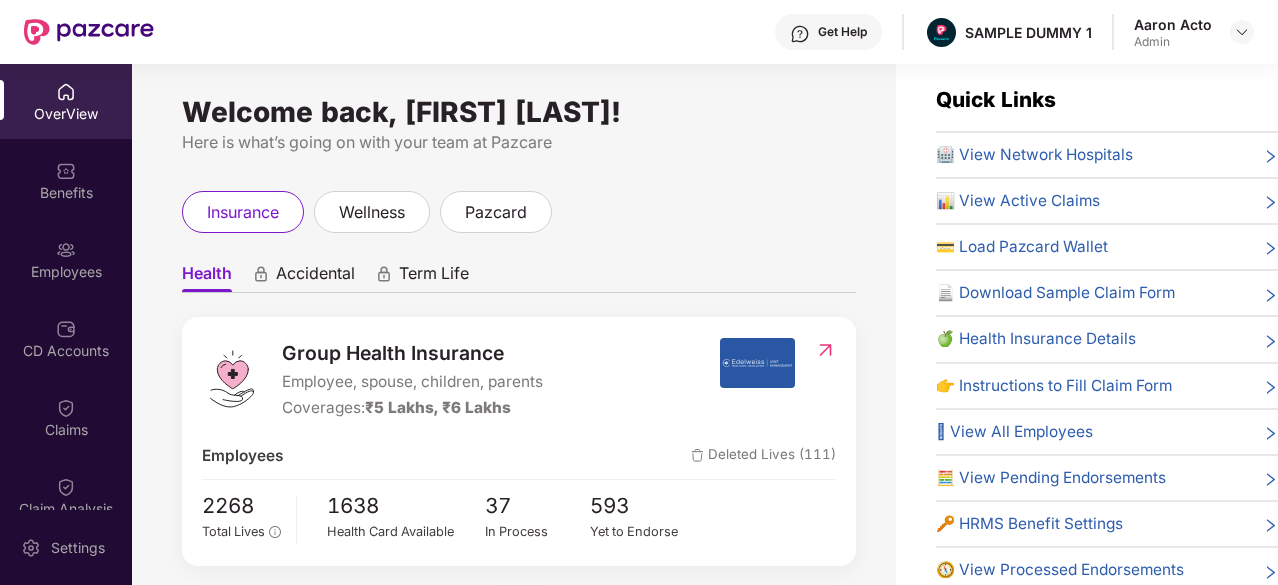 scroll, scrollTop: 0, scrollLeft: 0, axis: both 